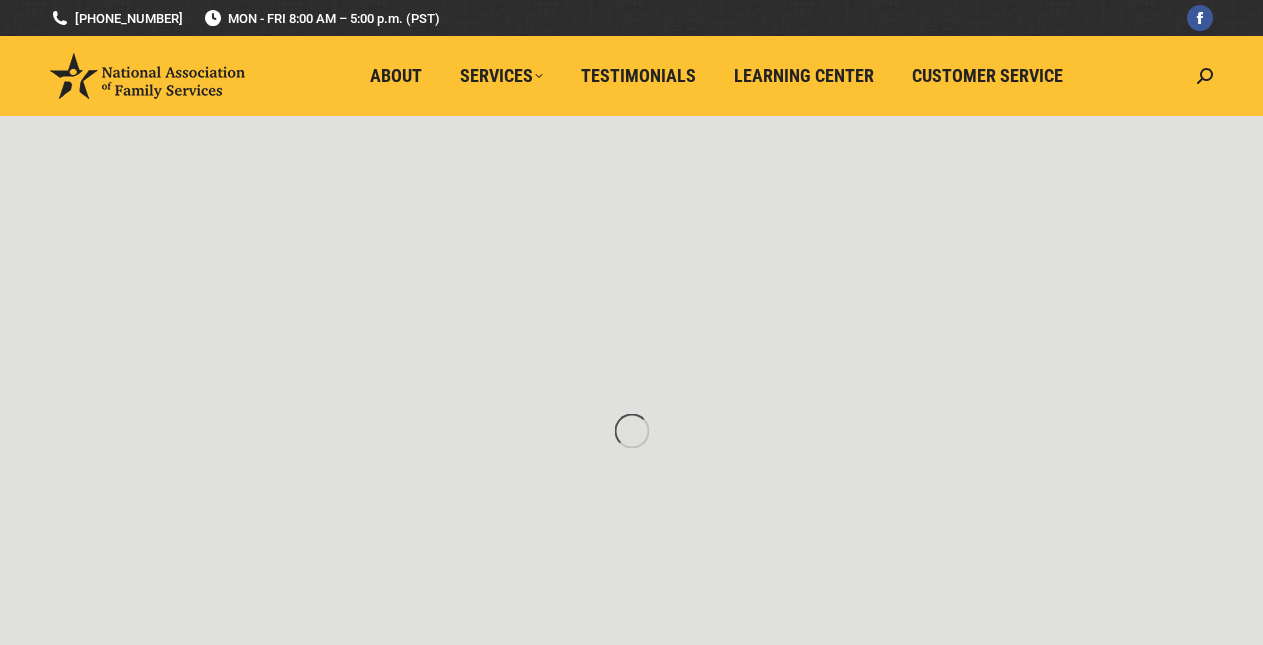 scroll, scrollTop: 0, scrollLeft: 0, axis: both 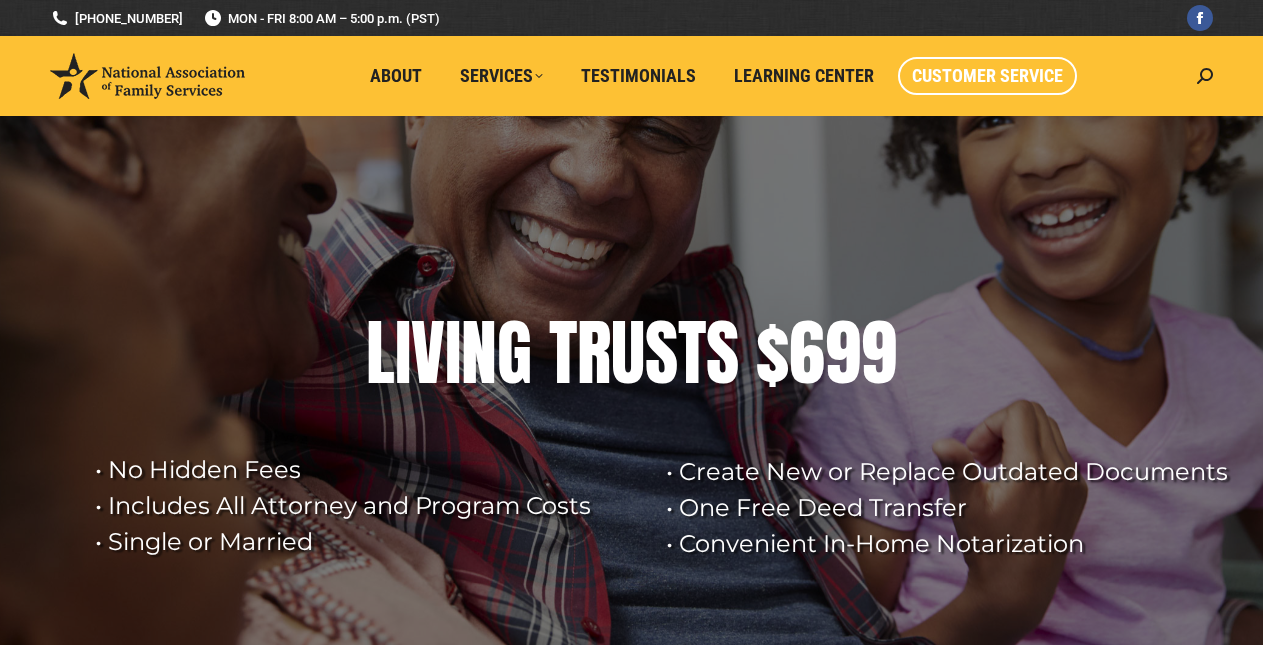 click on "Customer Service" at bounding box center (987, 76) 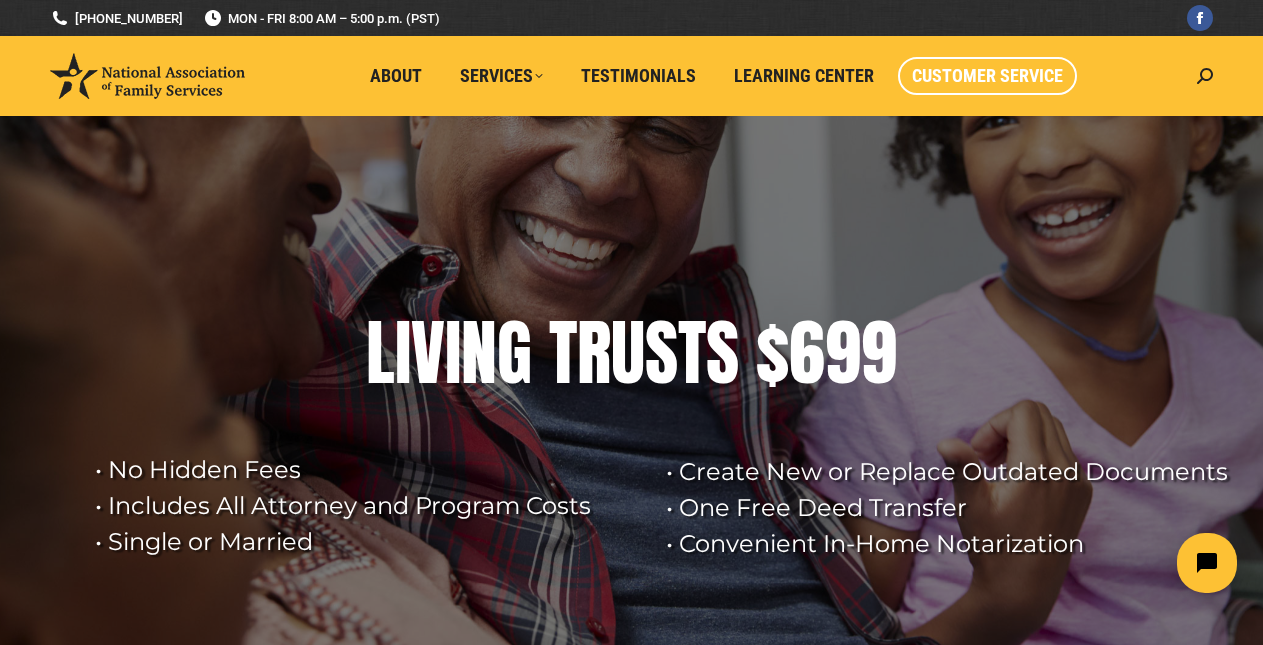 scroll, scrollTop: 0, scrollLeft: 0, axis: both 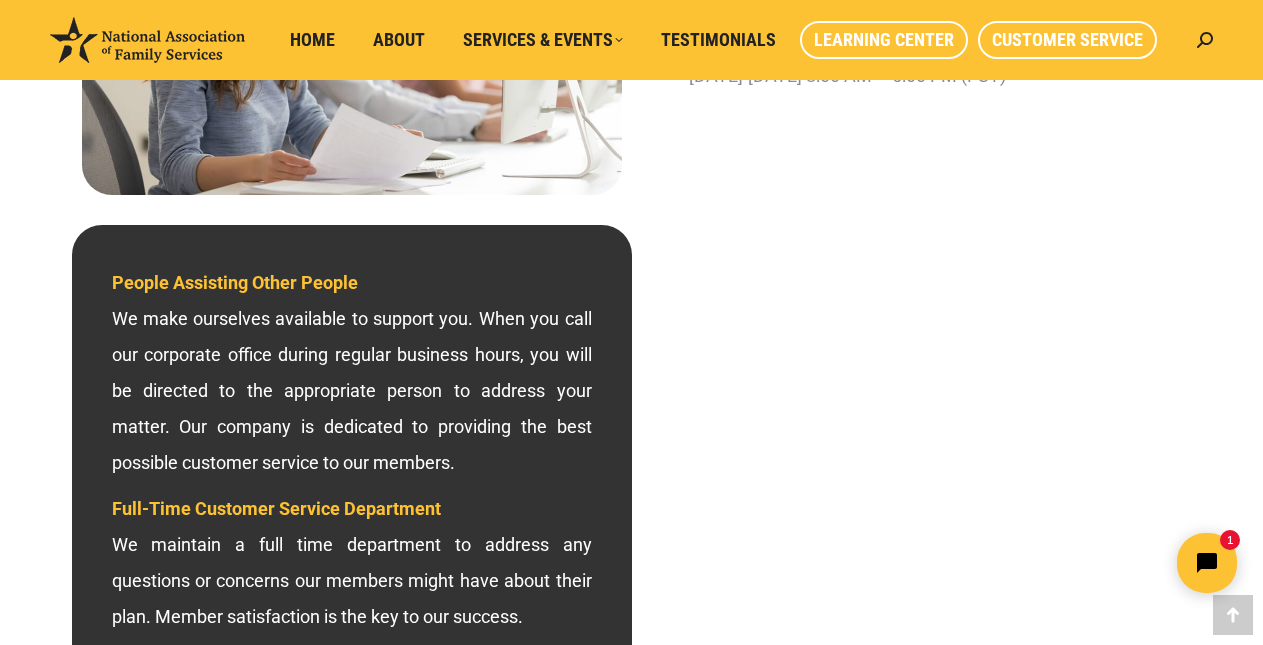 click on "Learning Center" at bounding box center (884, 40) 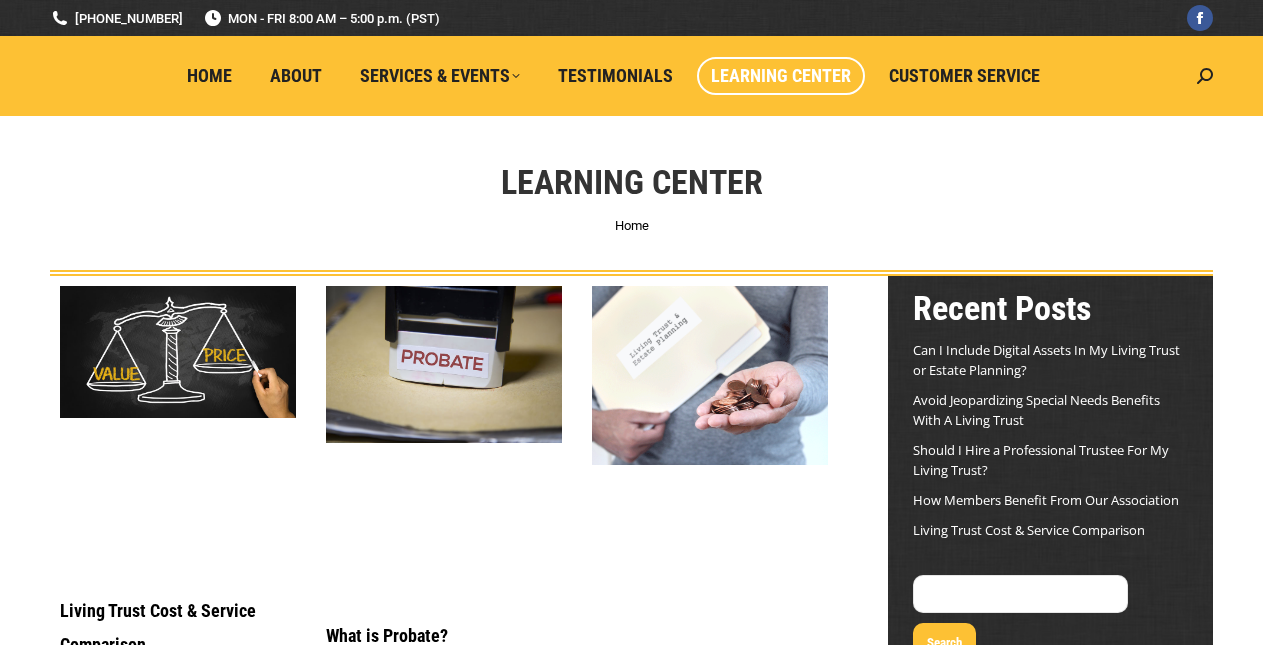 scroll, scrollTop: 0, scrollLeft: 0, axis: both 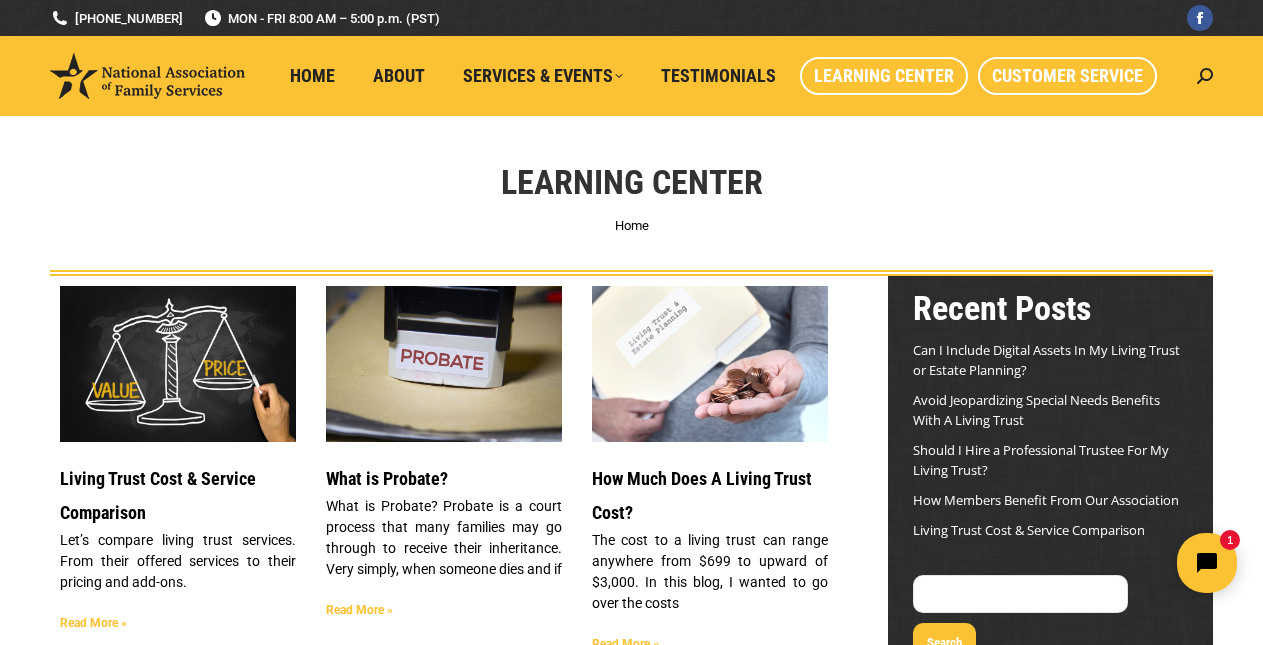 click on "Customer Service" at bounding box center (1067, 76) 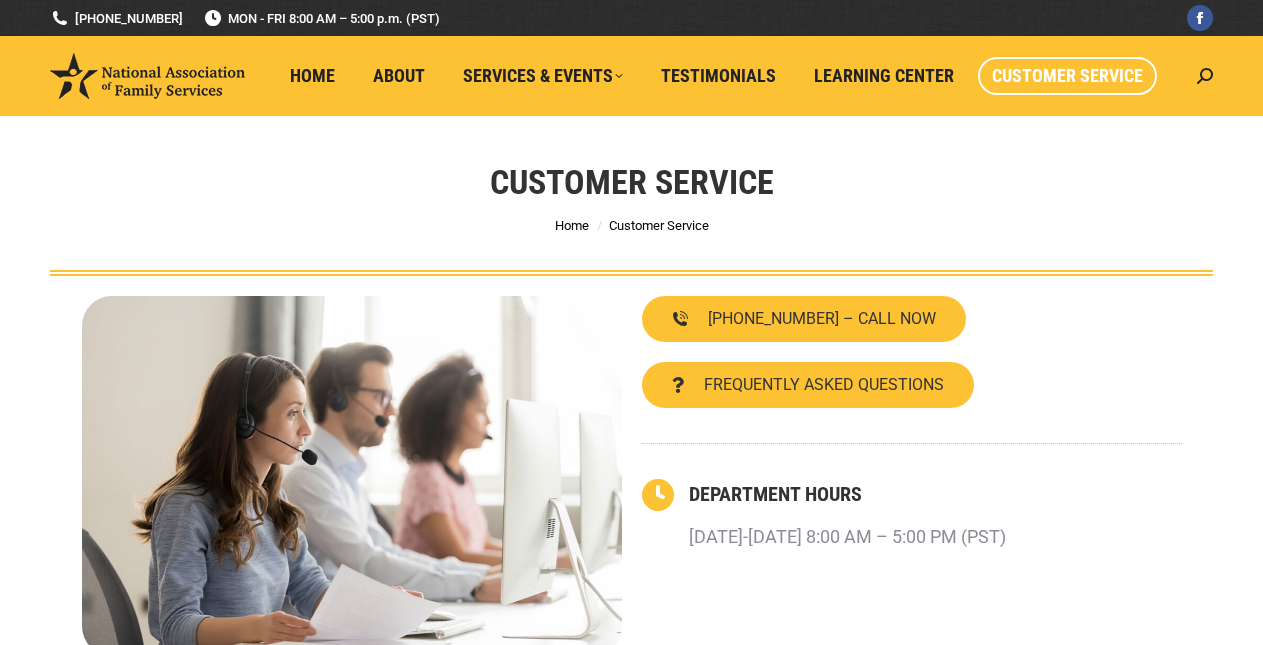 scroll, scrollTop: 0, scrollLeft: 0, axis: both 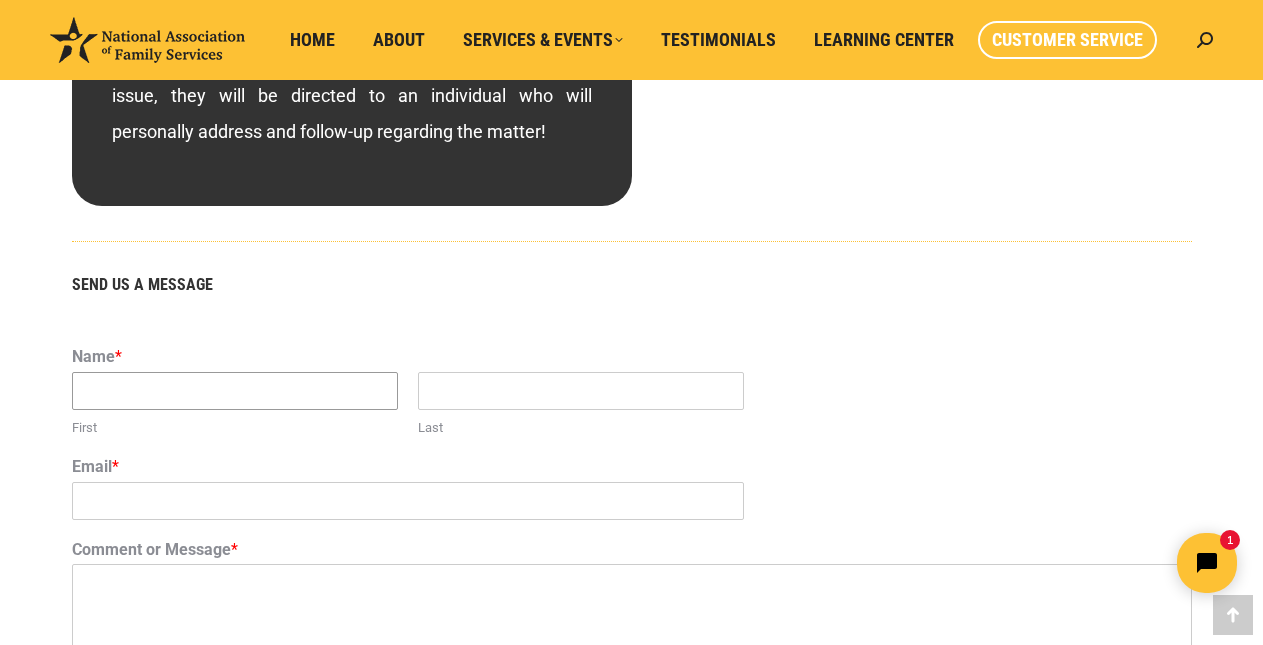 click on "First" at bounding box center [235, 391] 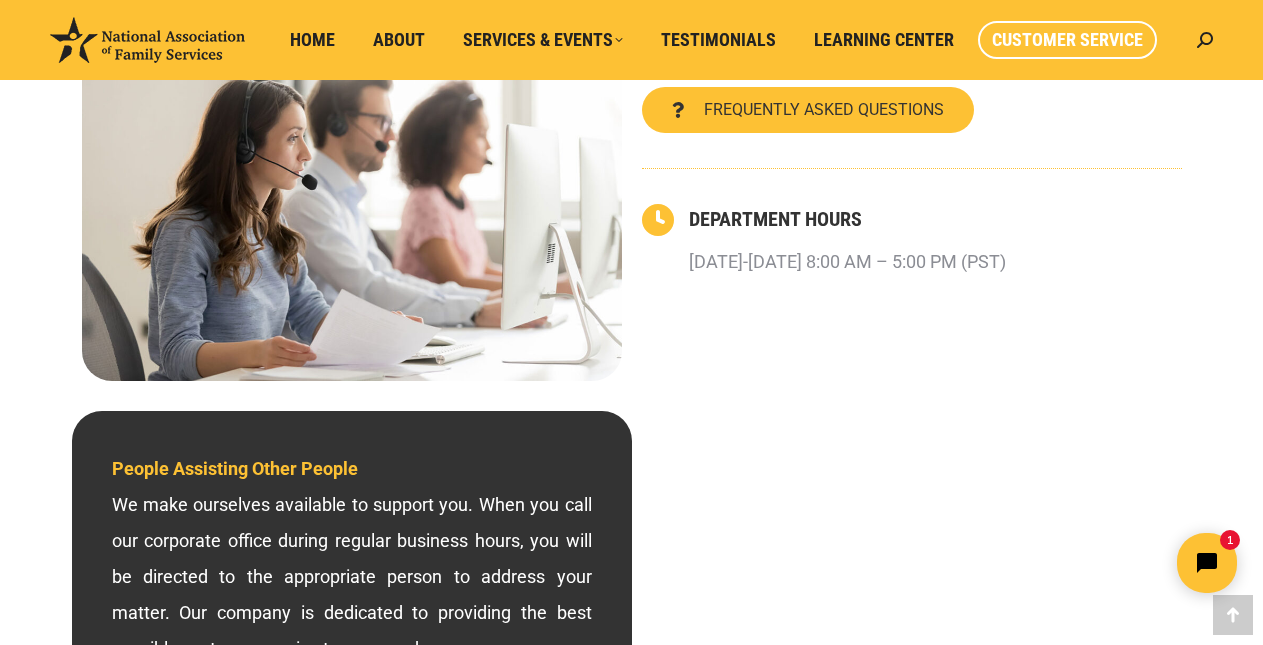 scroll, scrollTop: 157, scrollLeft: 0, axis: vertical 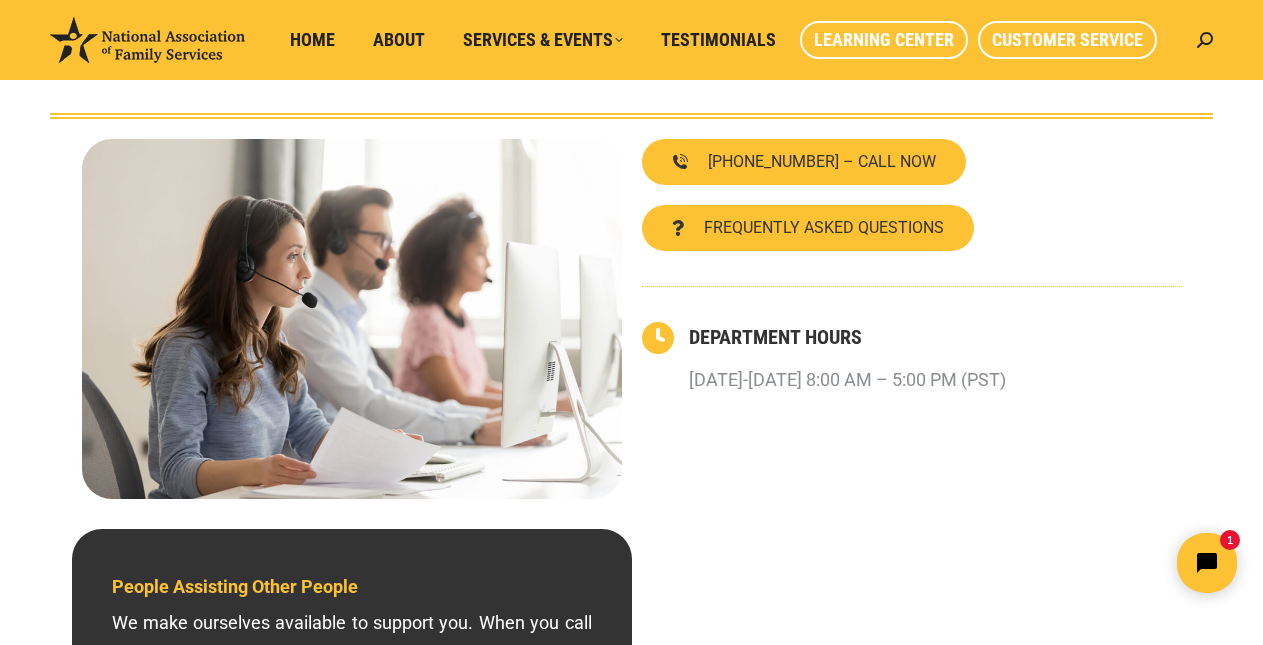 click on "Learning Center" at bounding box center (884, 40) 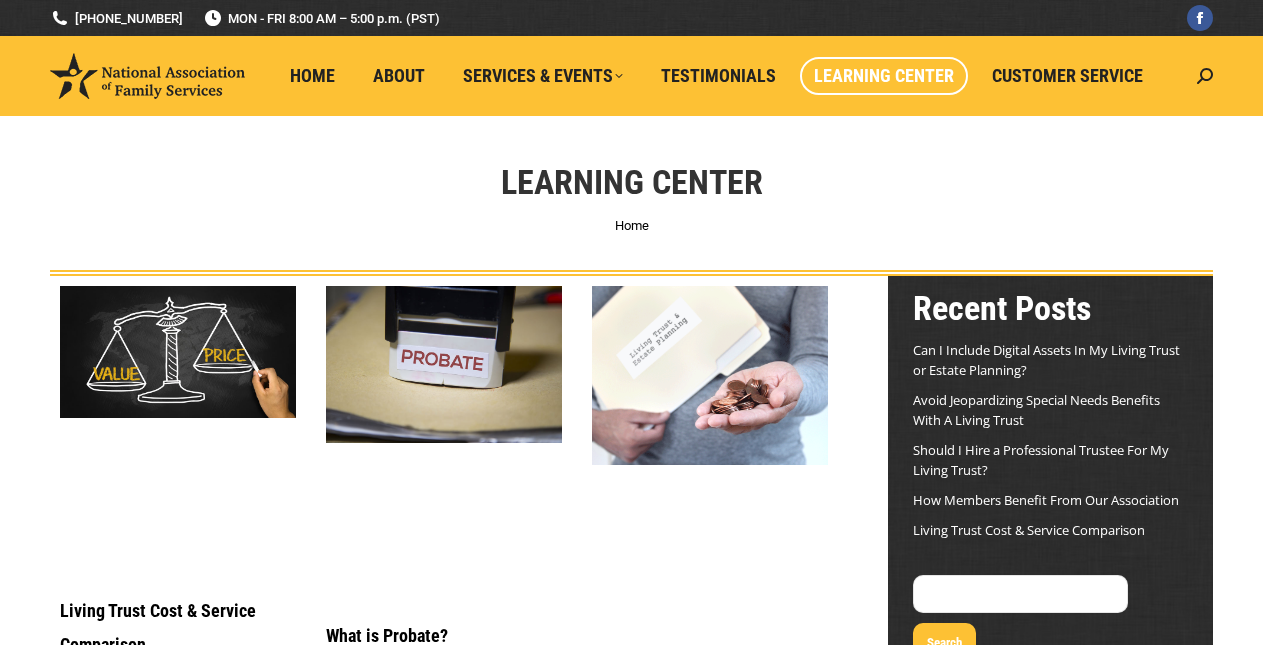 scroll, scrollTop: 0, scrollLeft: 0, axis: both 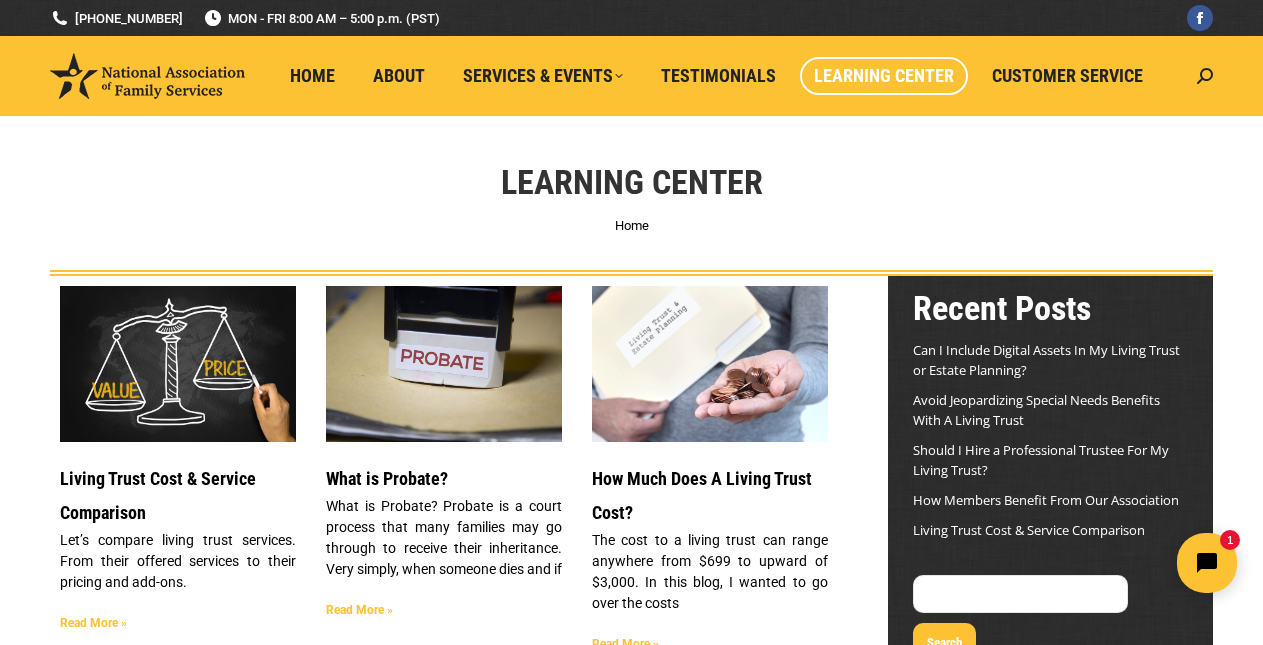click at bounding box center [147, 76] 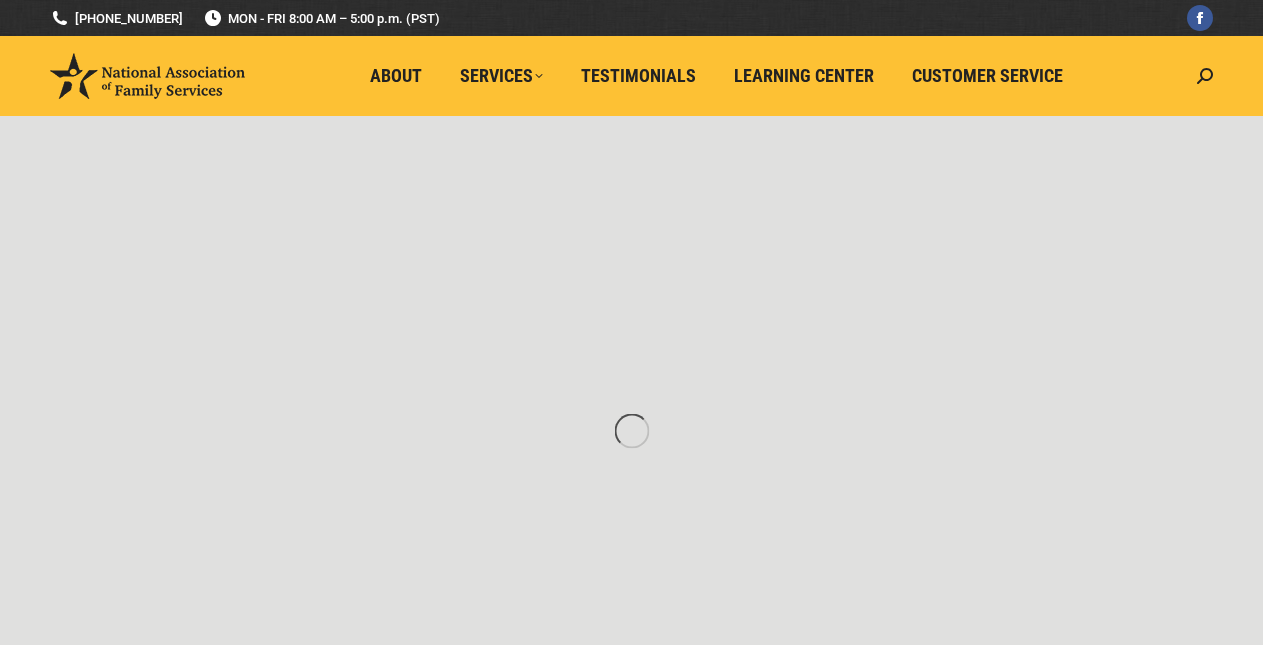 scroll, scrollTop: 0, scrollLeft: 0, axis: both 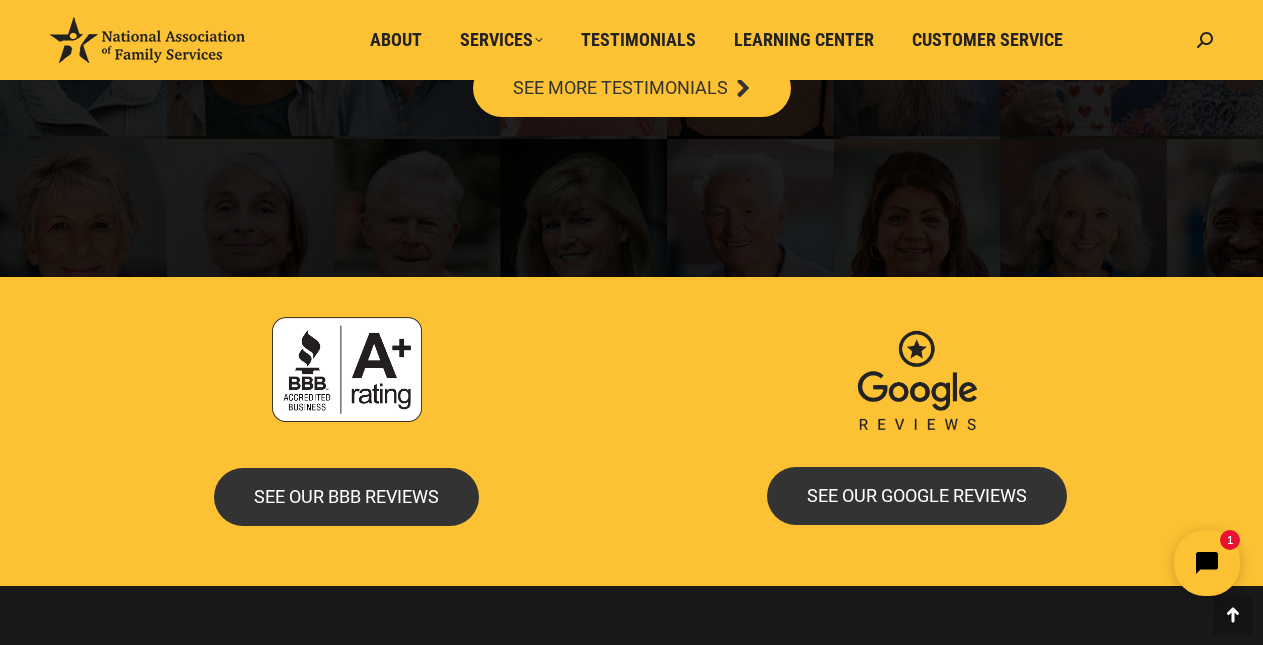 click 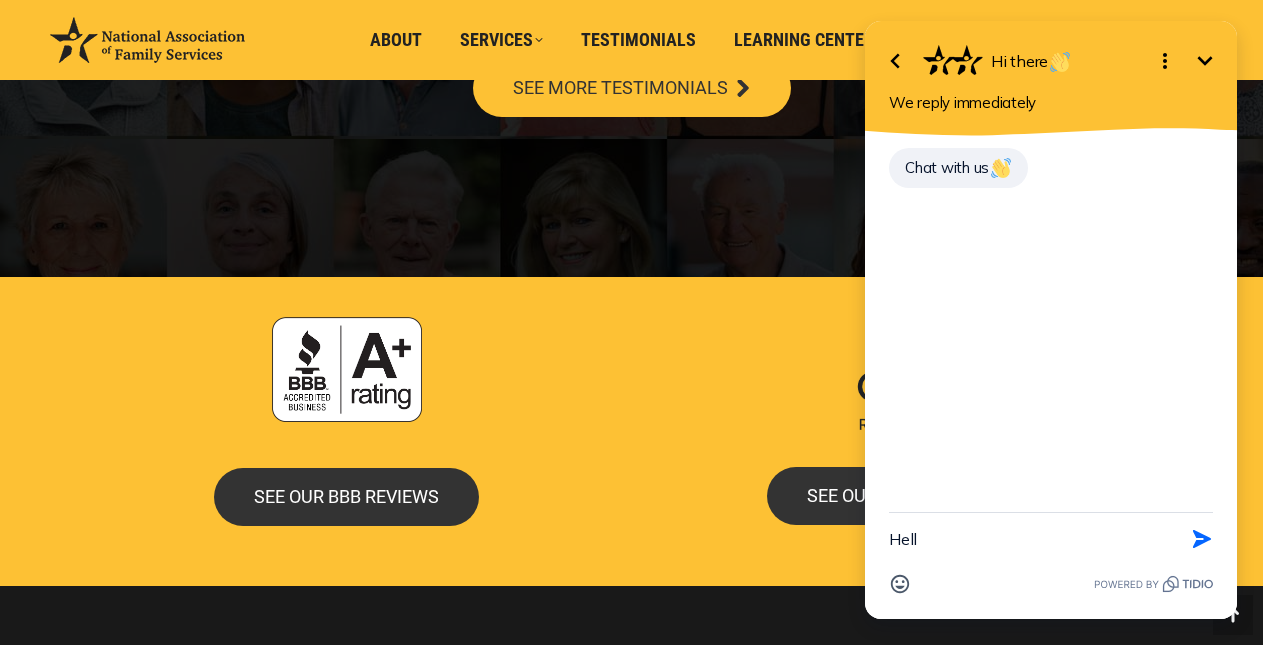 type on "Hello" 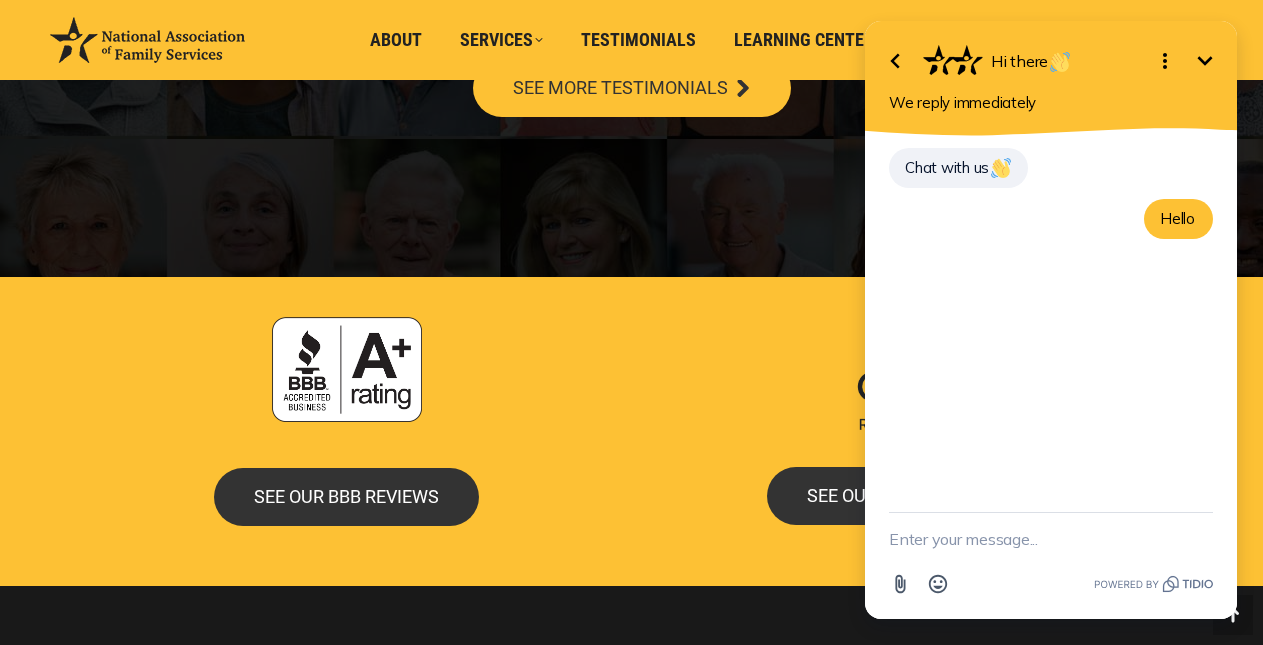 click on "Chat with us  Hello" at bounding box center [1051, 324] 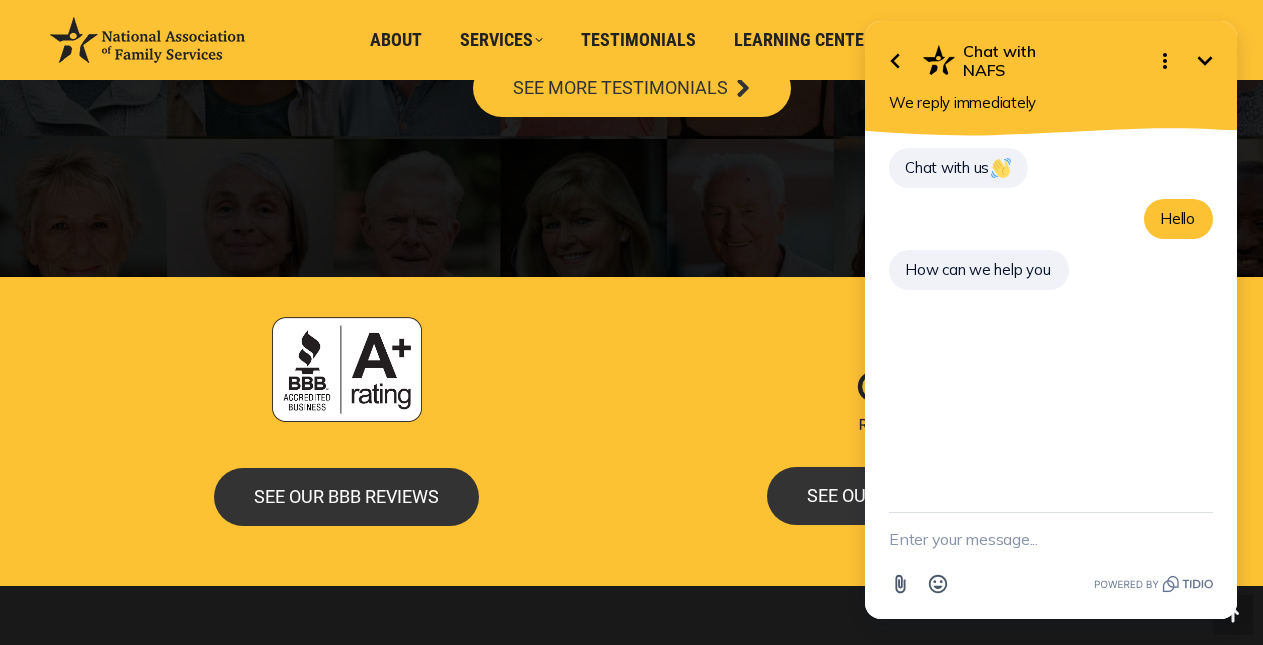 click at bounding box center (1051, 539) 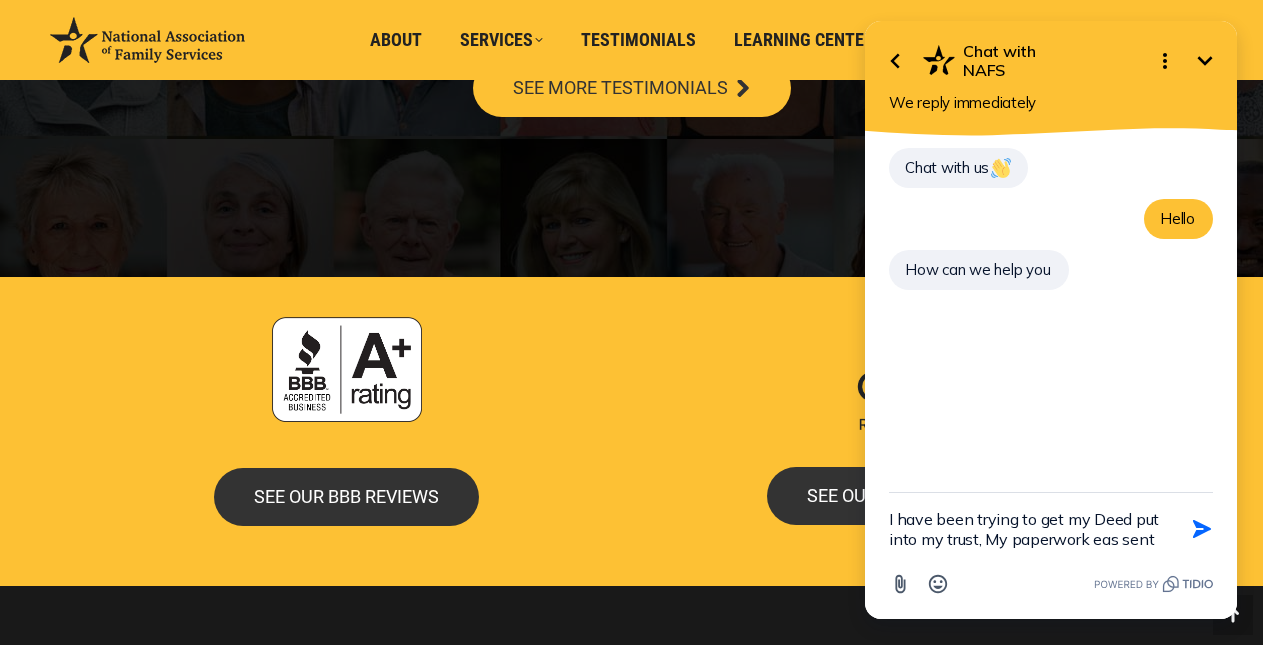 click on "I have been trying to get my Deed put into my trust, My paperwork eas sent" at bounding box center [1026, 529] 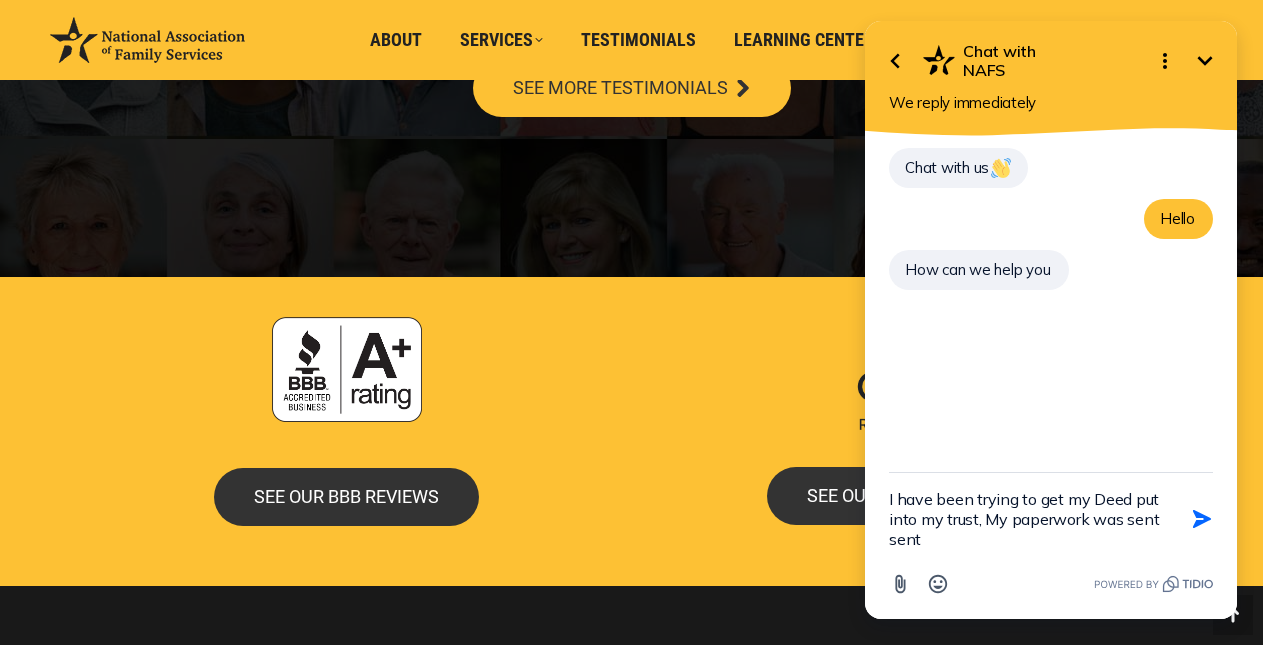 click on "I have been trying to get my Deed put into my trust, My paperwork was sent sent" at bounding box center (1026, 519) 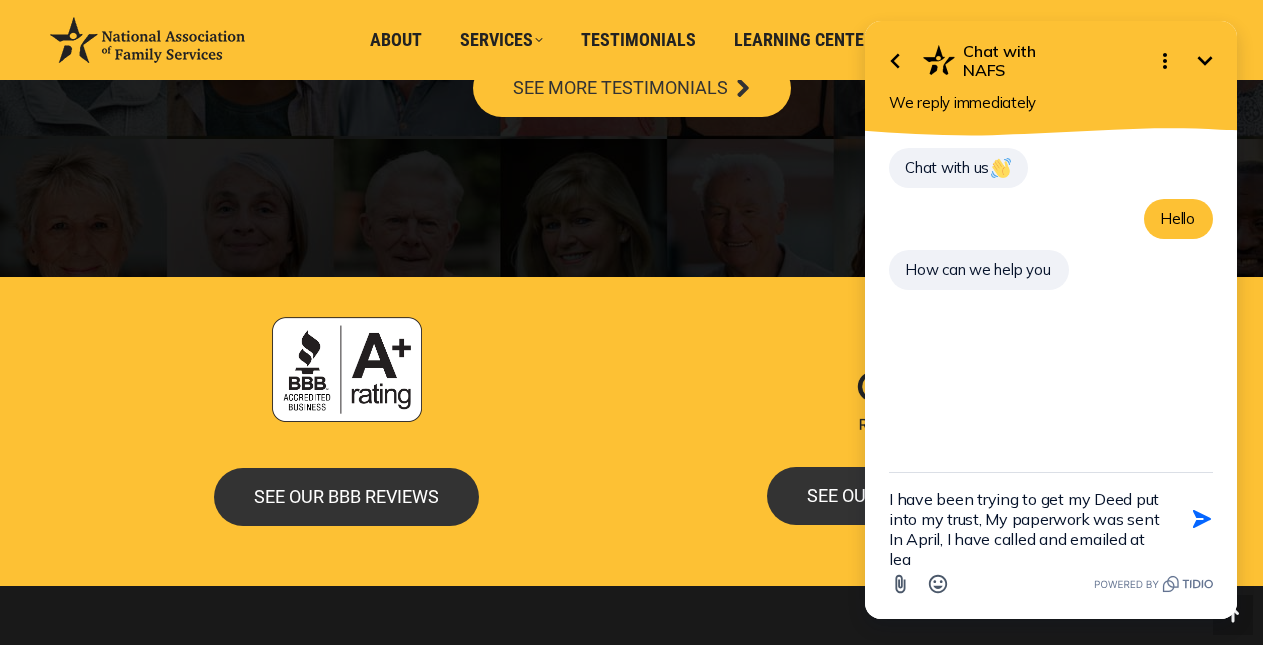 scroll, scrollTop: 4, scrollLeft: 0, axis: vertical 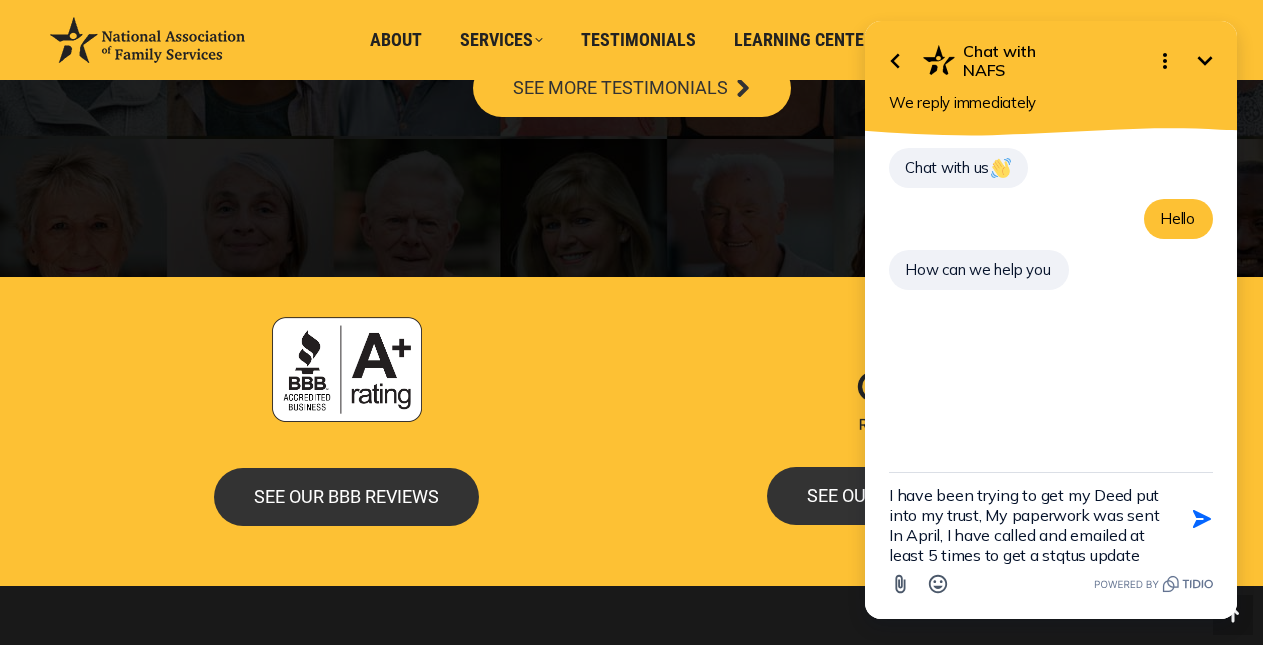 click on "I have been trying to get my Deed put into my trust, My paperwork was sent In April, I have called and emailed at least 5 times to get a stqtus update" at bounding box center [1026, 519] 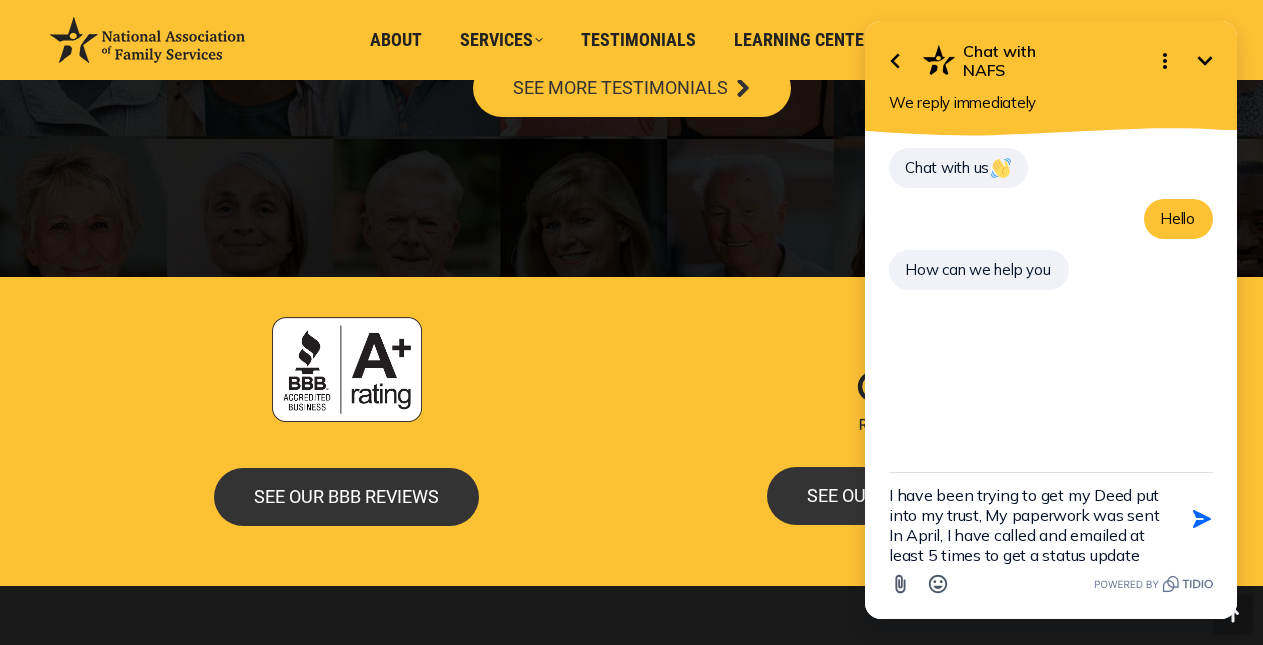 click on "I have been trying to get my Deed put into my trust, My paperwork was sent In April, I have called and emailed at least 5 times to get a status update Send Shortcut" at bounding box center (1051, 519) 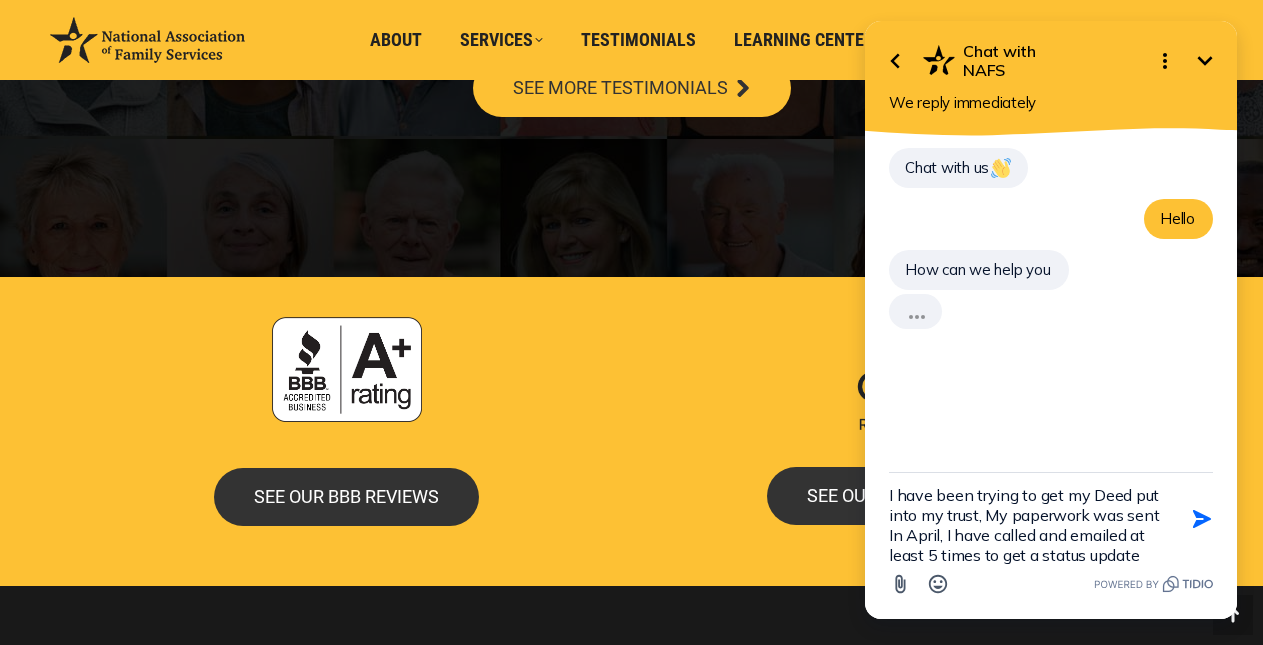 click on "I have been trying to get my Deed put into my trust, My paperwork was sent In April, I have called and emailed at least 5 times to get a status update" at bounding box center (1026, 519) 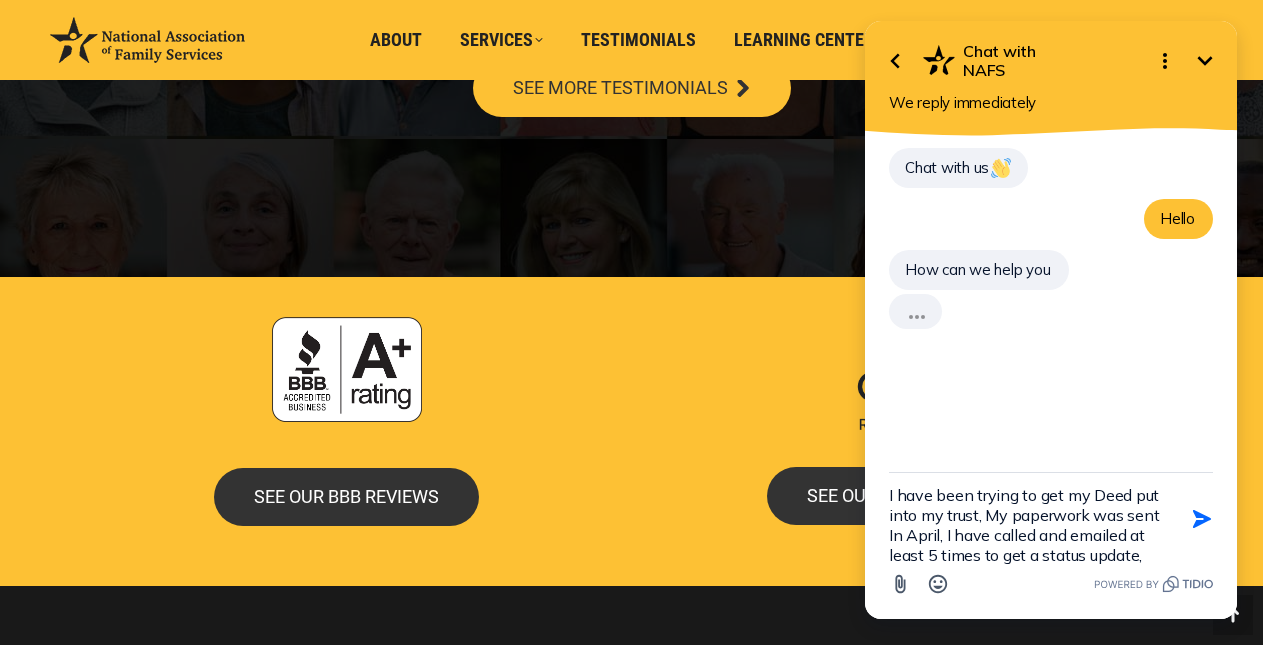 scroll, scrollTop: 24, scrollLeft: 0, axis: vertical 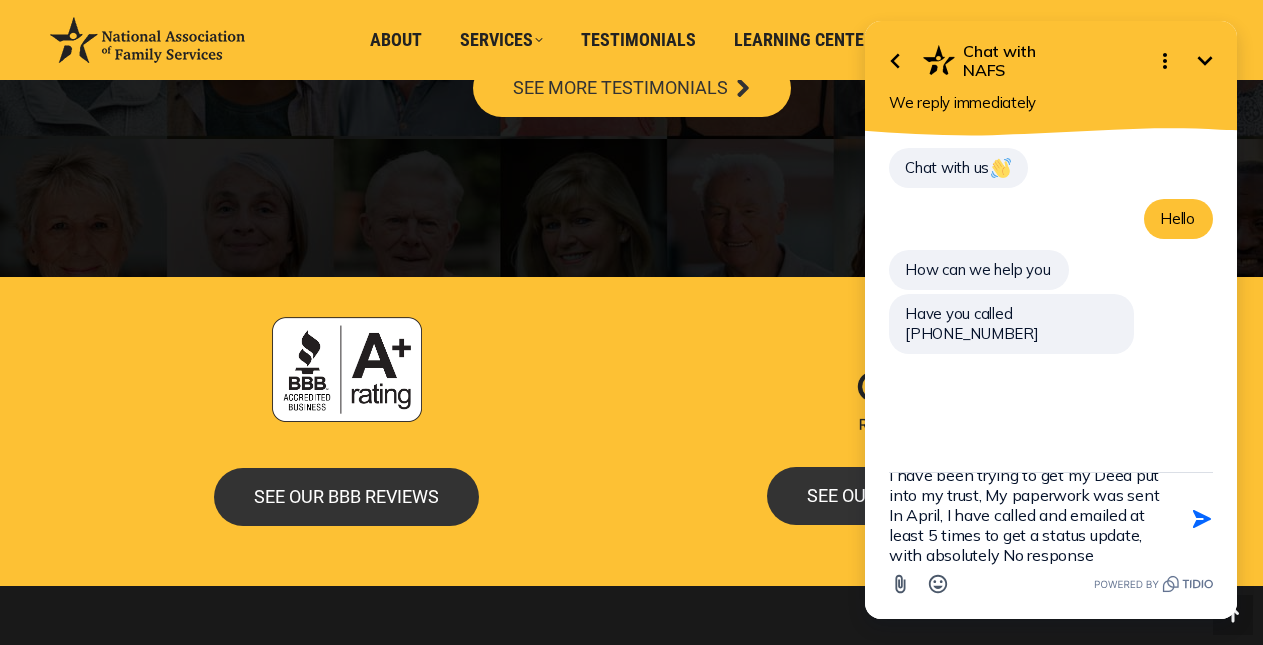 type on "I have been trying to get my Deed put into my trust, My paperwork was sent In April, I have called and emailed at least 5 times to get a status update, with absolutely No response." 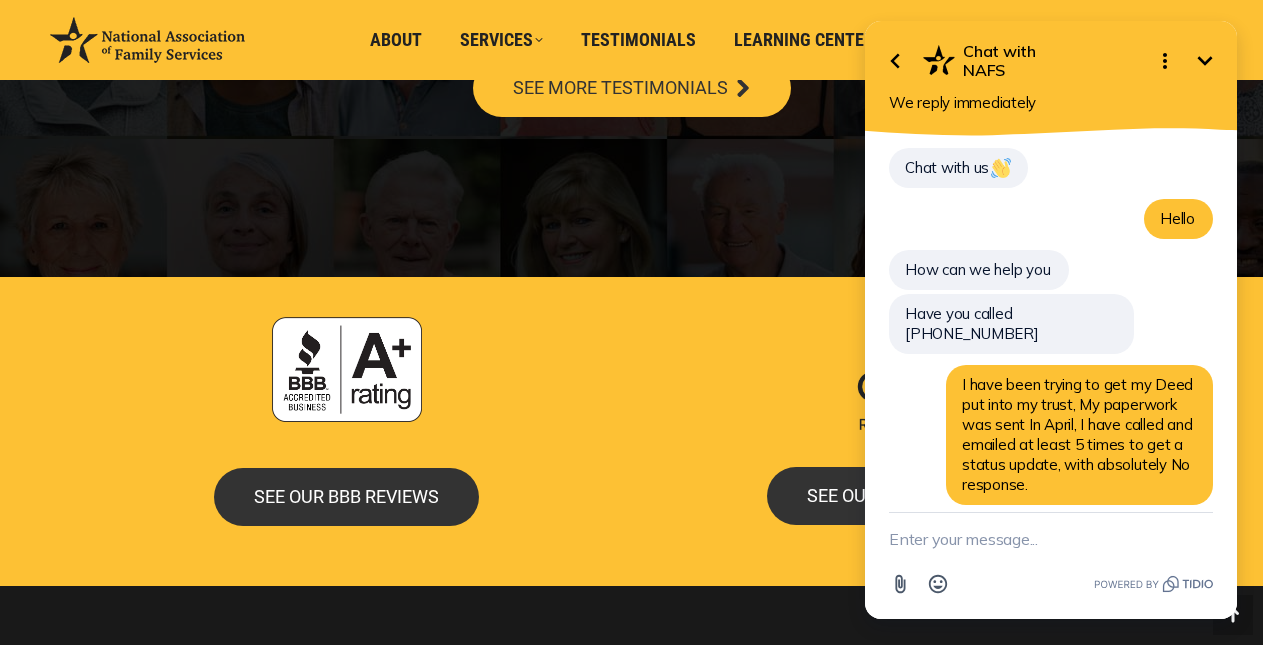 scroll, scrollTop: 0, scrollLeft: 0, axis: both 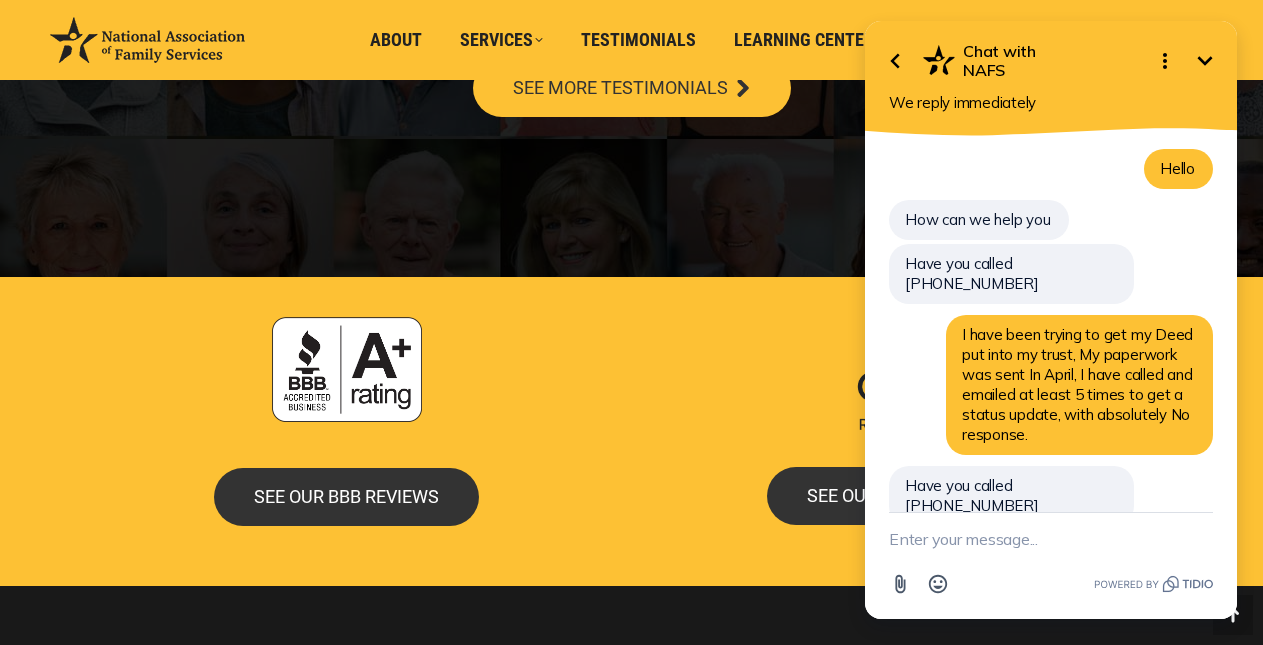 type 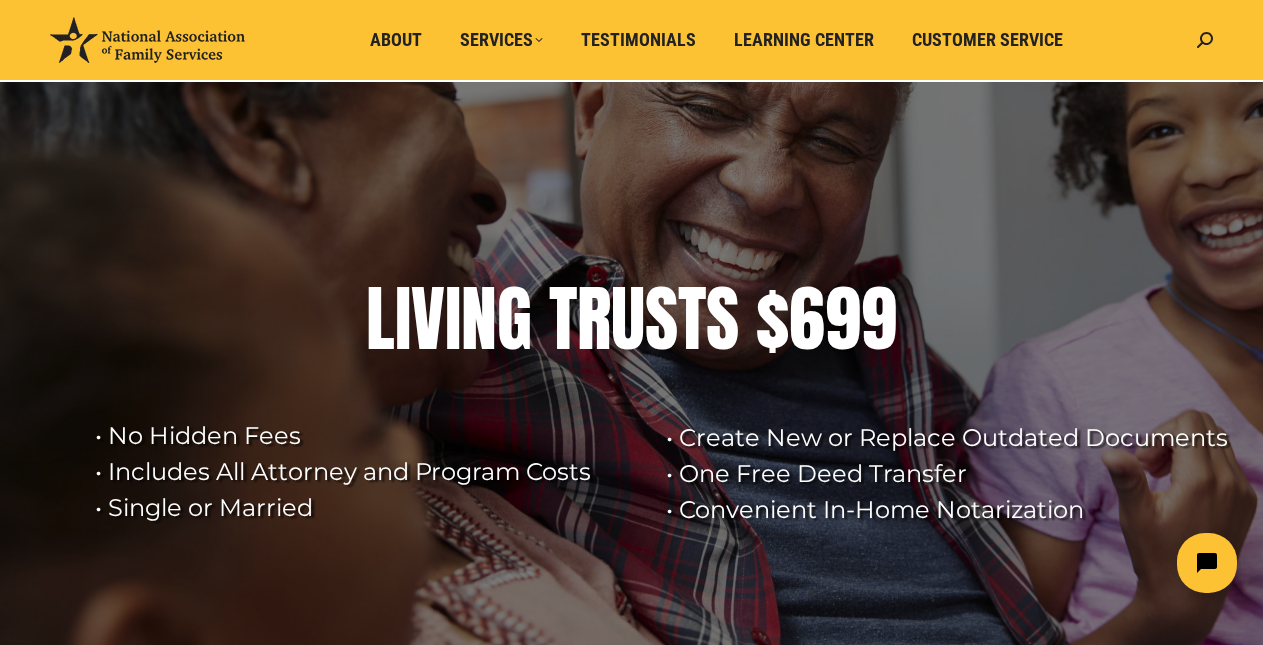 scroll, scrollTop: 0, scrollLeft: 0, axis: both 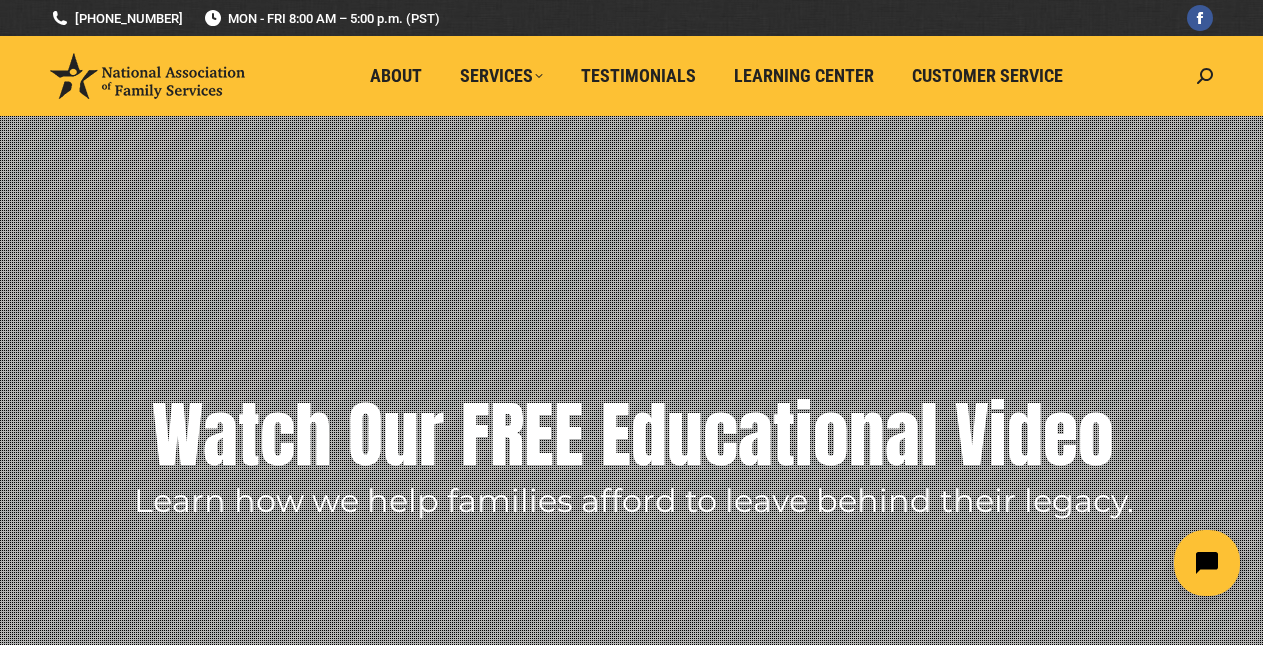 click 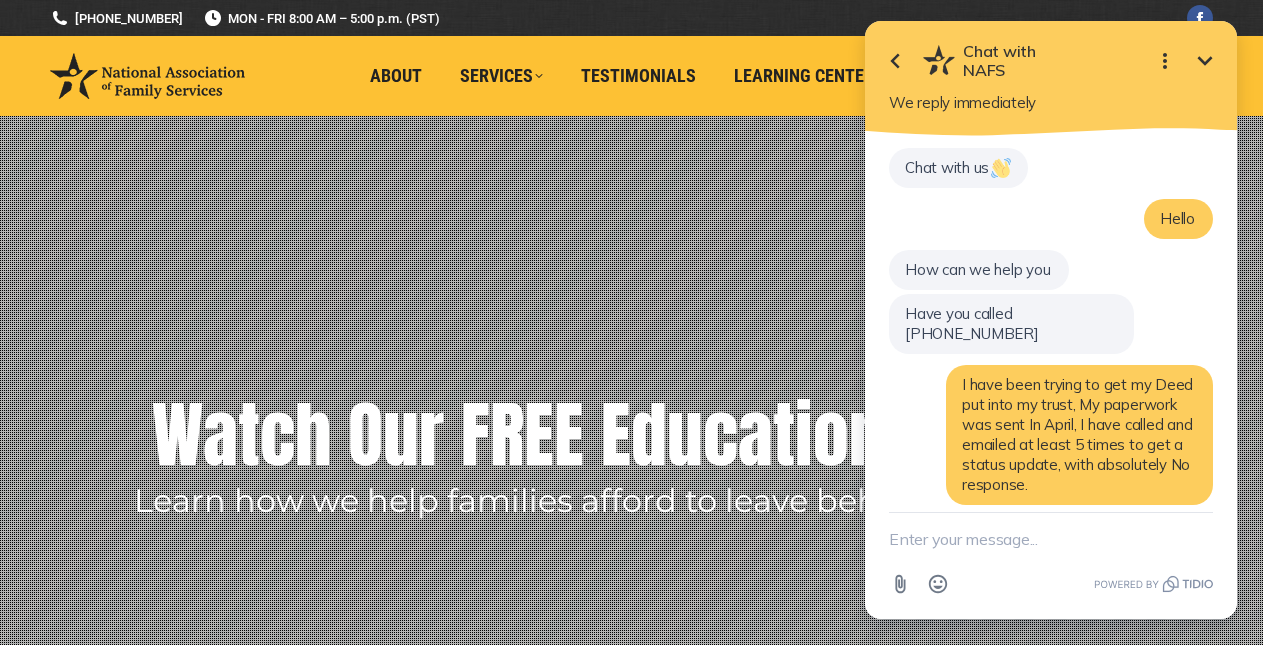 scroll, scrollTop: 50, scrollLeft: 0, axis: vertical 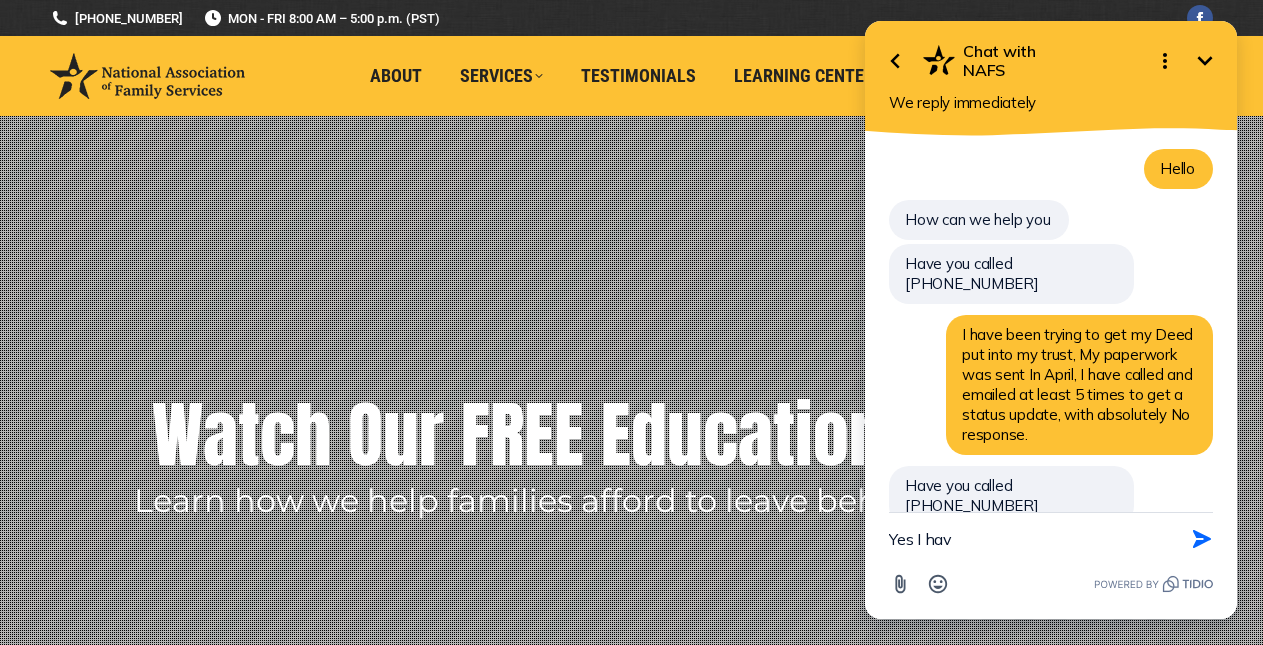 type on "Yes I have" 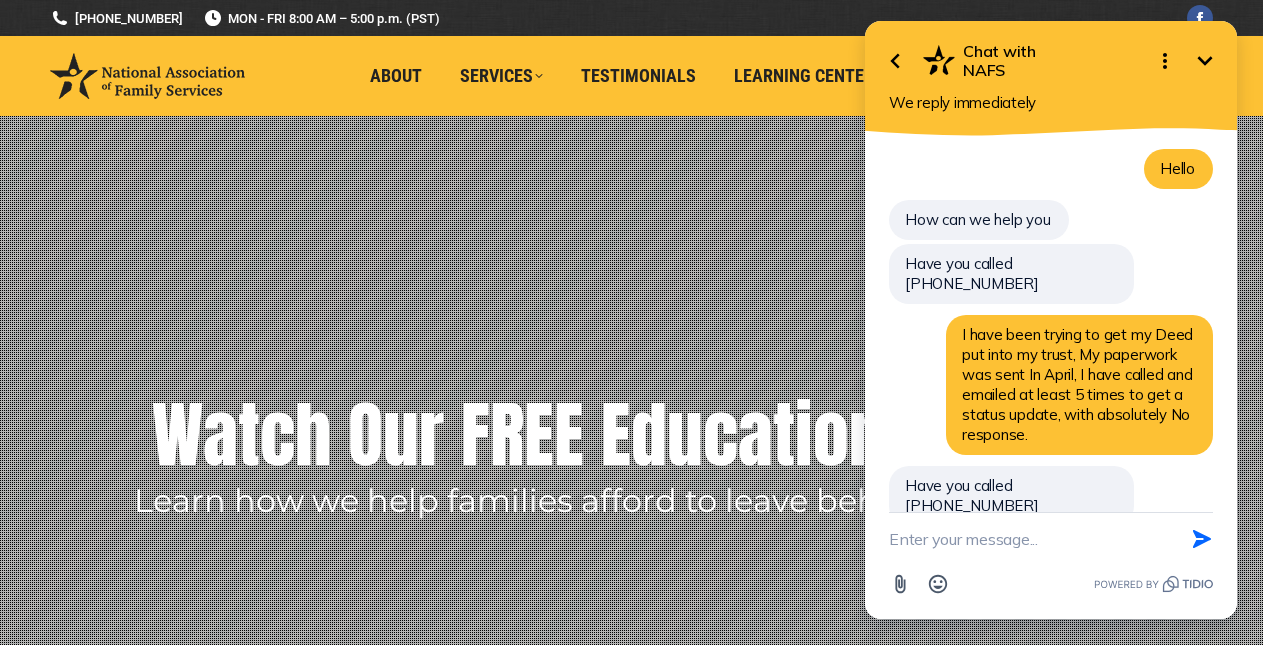 scroll, scrollTop: 101, scrollLeft: 0, axis: vertical 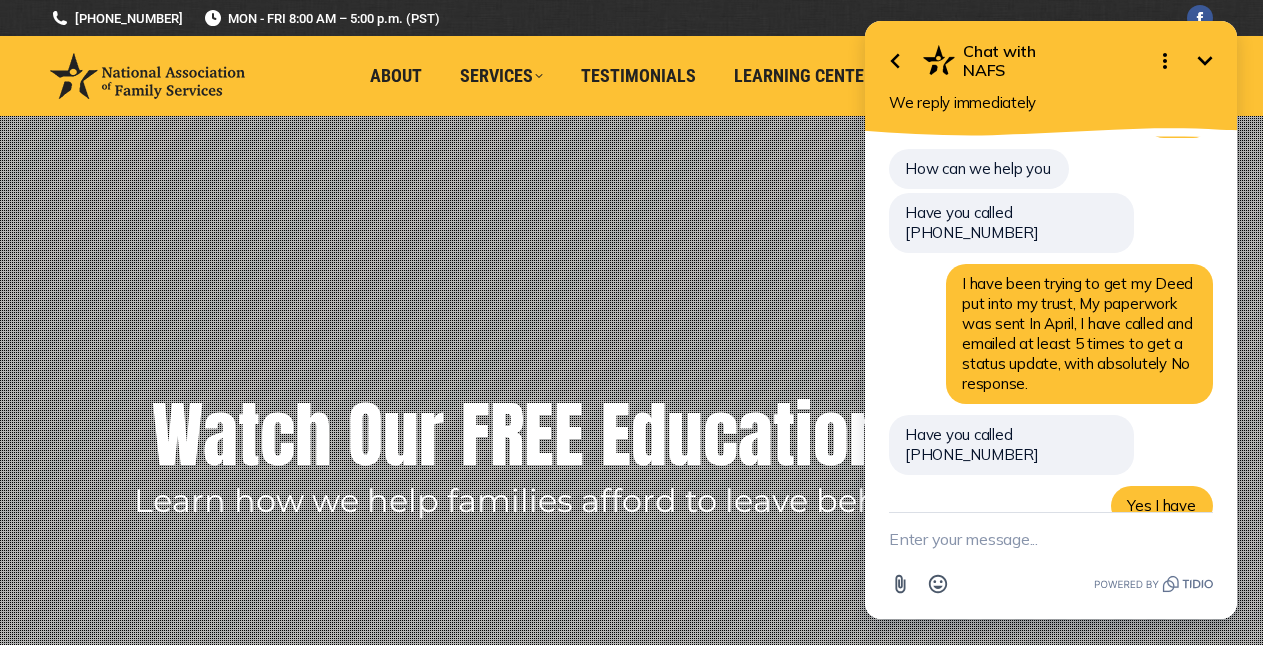 click on "Attachment Emoji" at bounding box center (1051, 584) 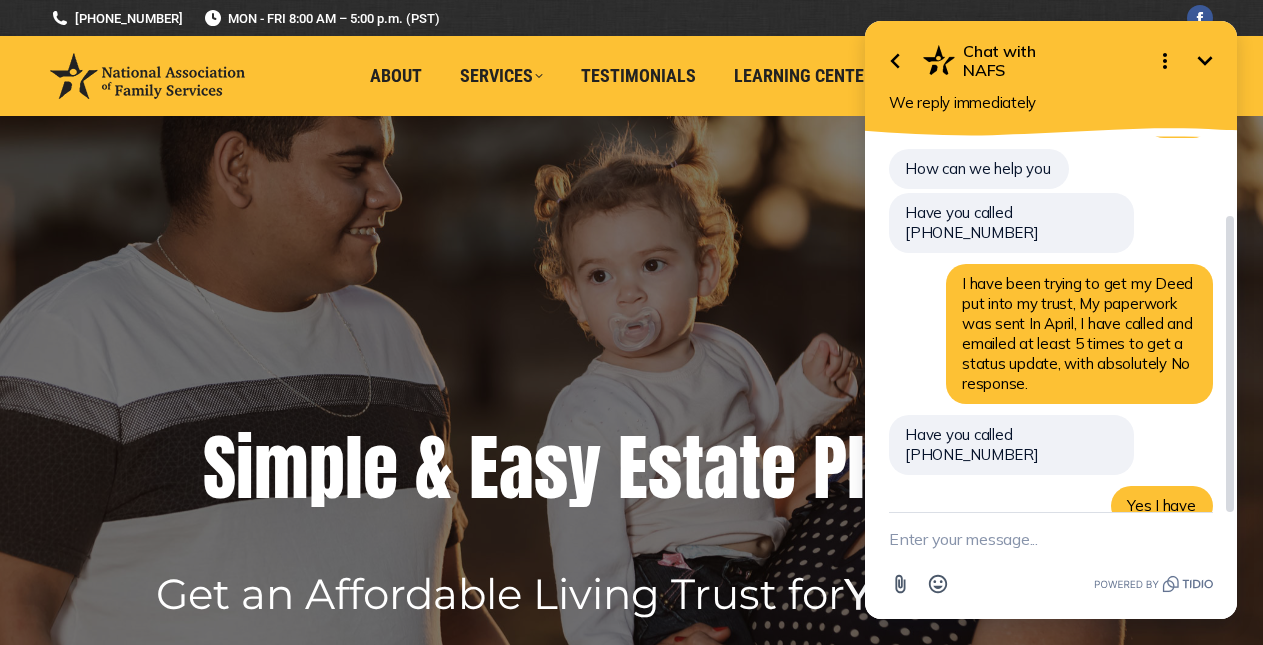 click on "Chat with us  Hello How can we help you Have you called [PHONE_NUMBER] I have been trying to get my Deed put into my trust, My paperwork was sent In April, I have called and emailed at least 5 times to get a status update, with absolutely No response. Have you called [PHONE_NUMBER] Yes I have" at bounding box center [1051, 298] 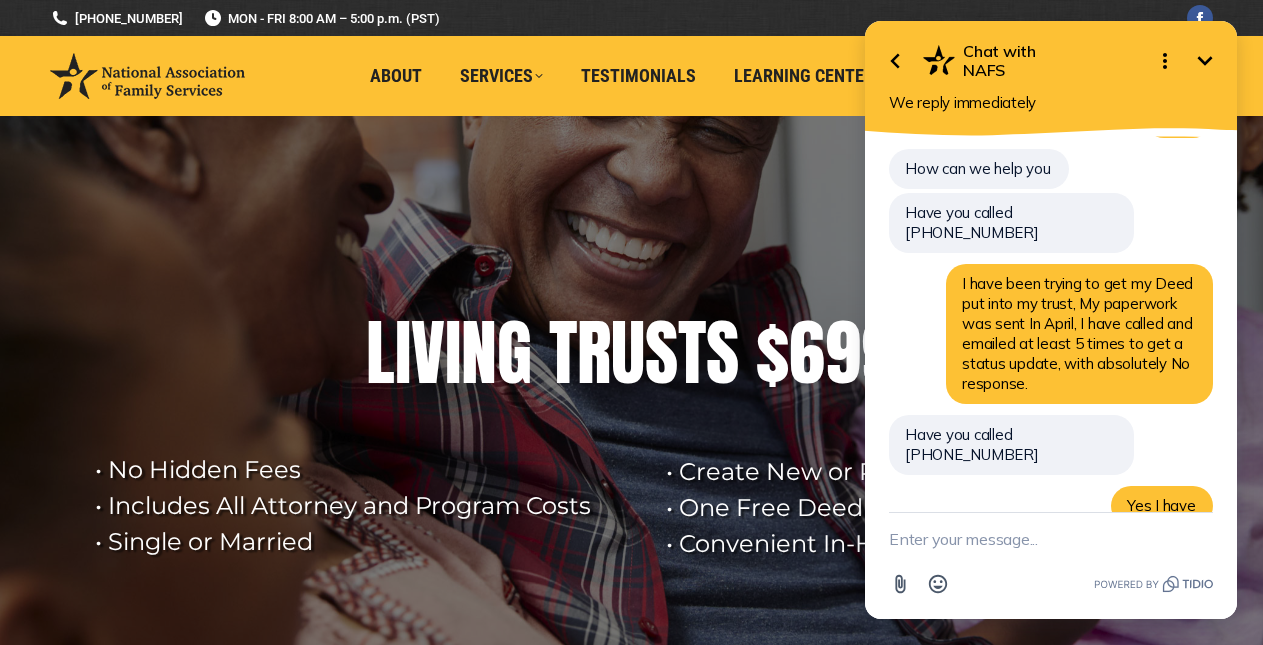click at bounding box center [1051, 539] 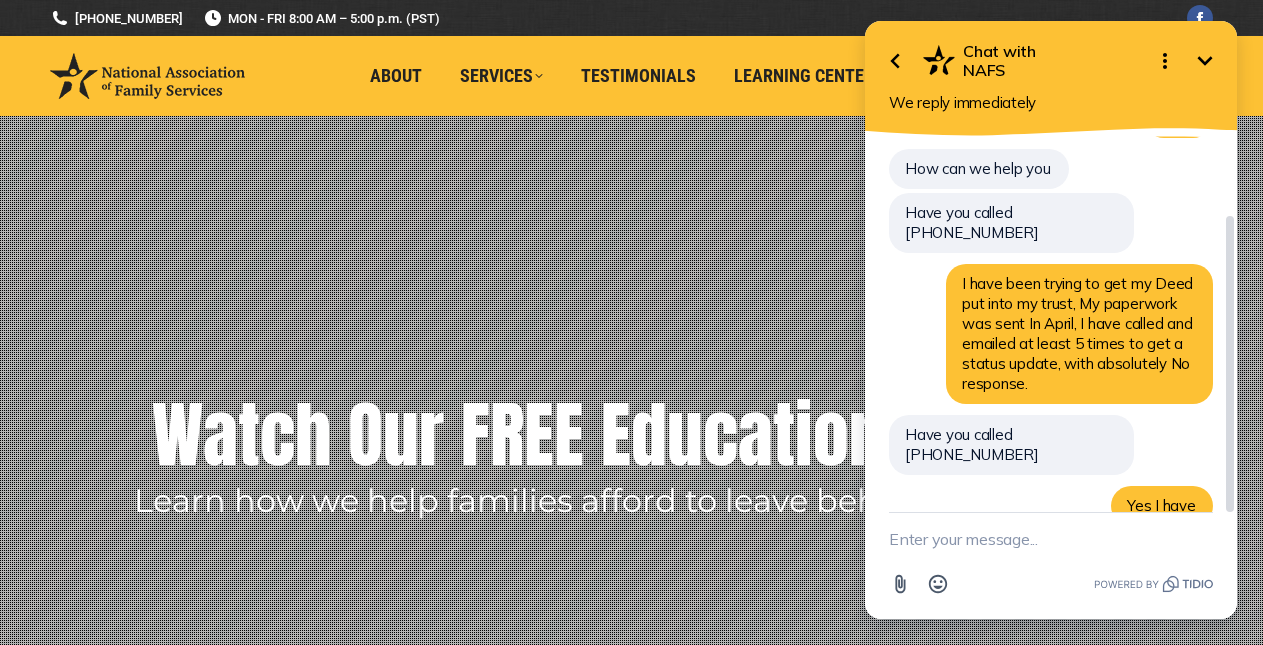 click on "Chat with us  Hello How can we help you Have you called [PHONE_NUMBER] I have been trying to get my Deed put into my trust, My paperwork was sent In April, I have called and emailed at least 5 times to get a status update, with absolutely No response. Have you called [PHONE_NUMBER] Yes I have" at bounding box center (1051, 298) 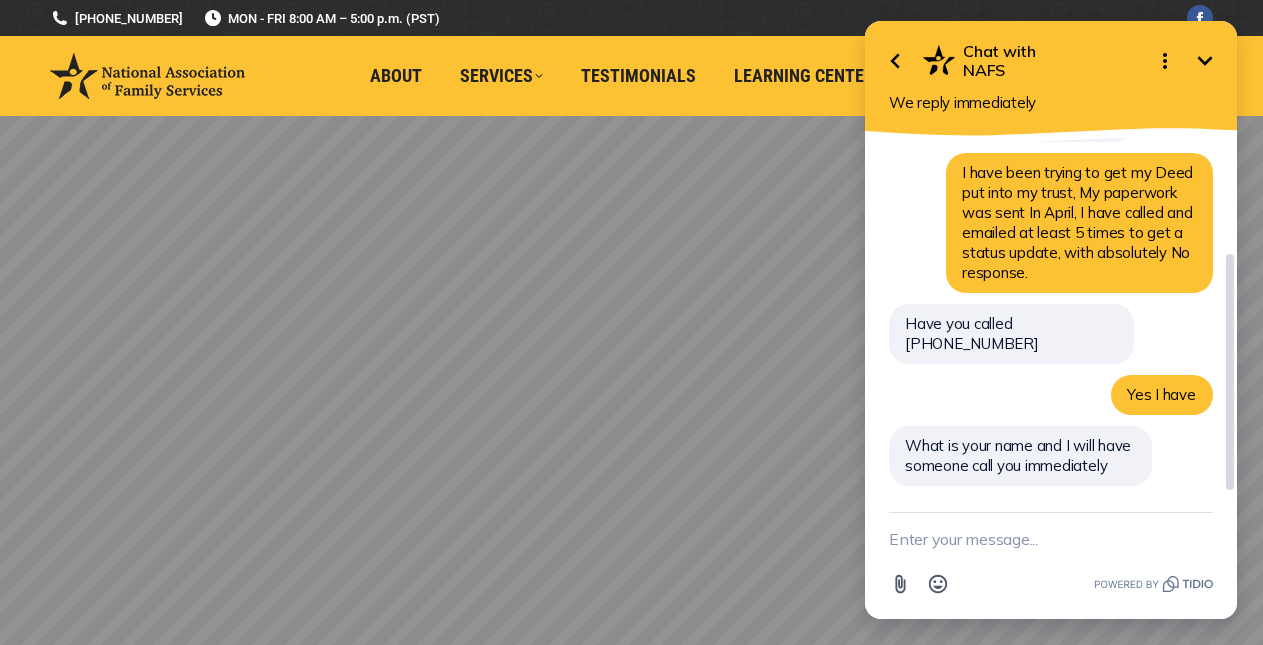 scroll, scrollTop: 172, scrollLeft: 0, axis: vertical 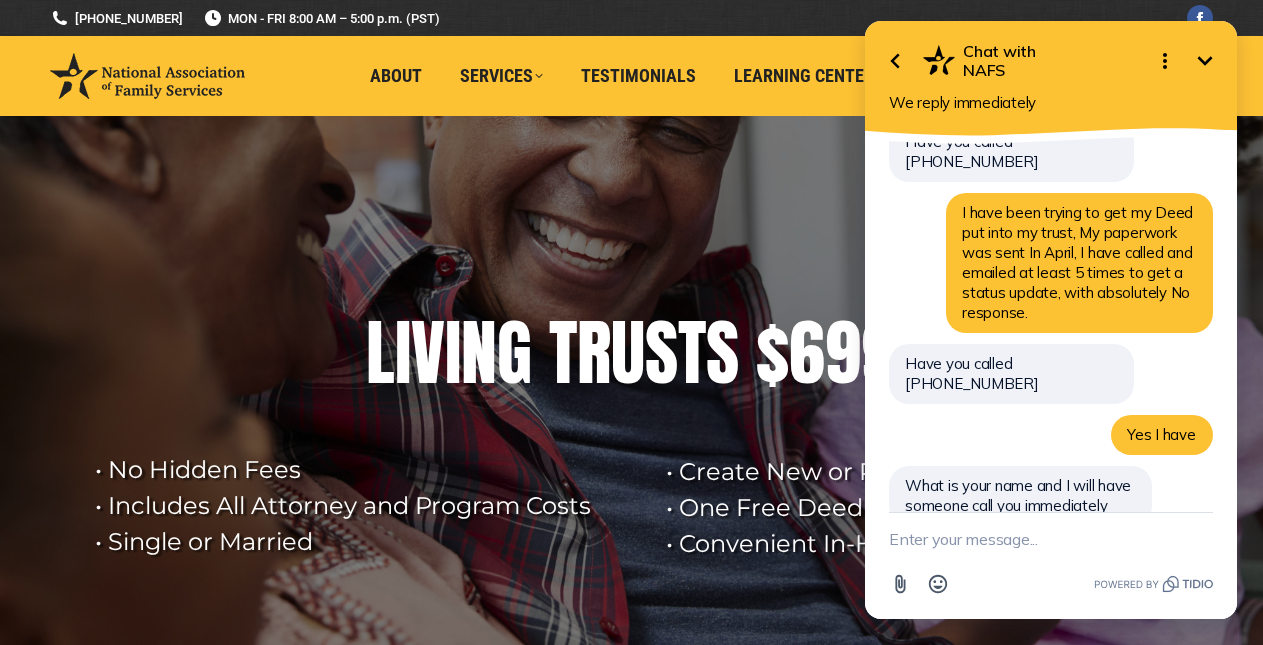 click at bounding box center (1051, 539) 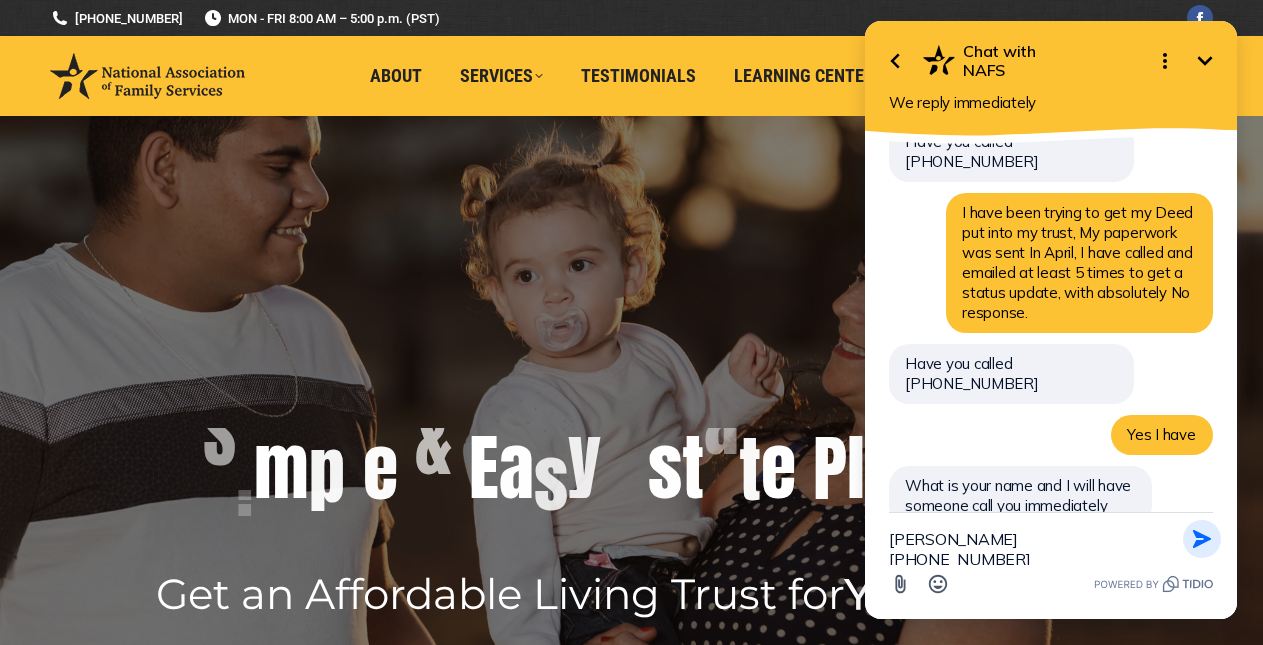 type on "[PERSON_NAME] [PHONE_NUMBER]" 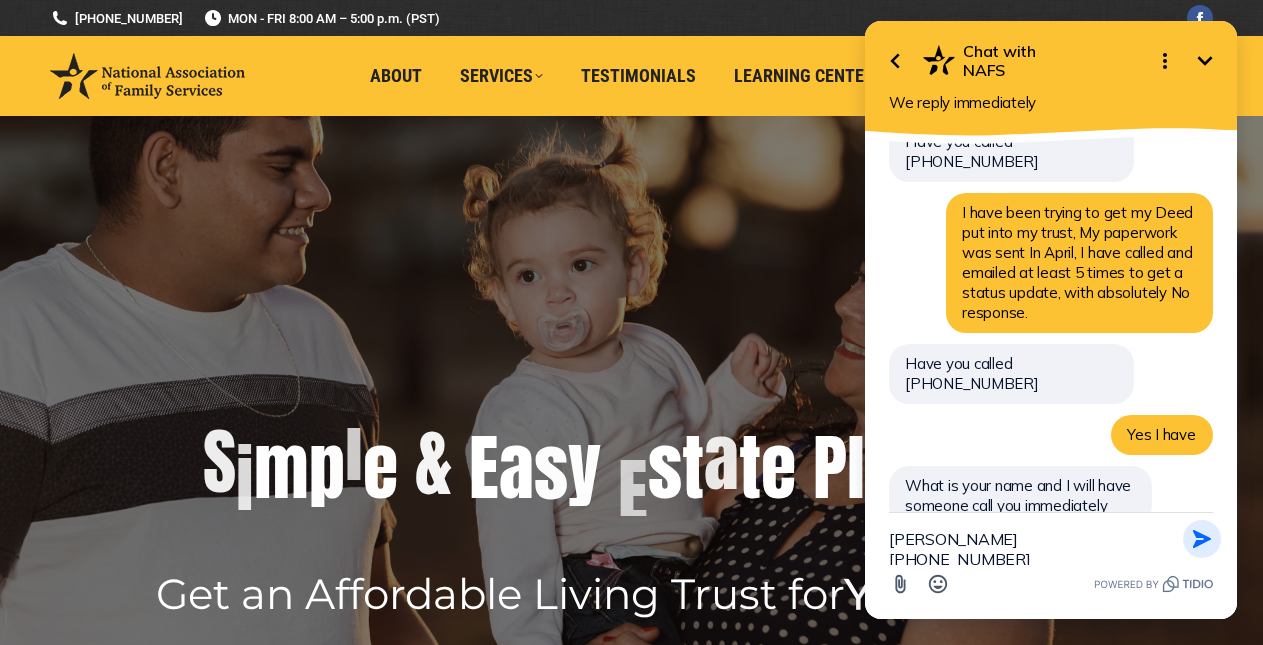 click 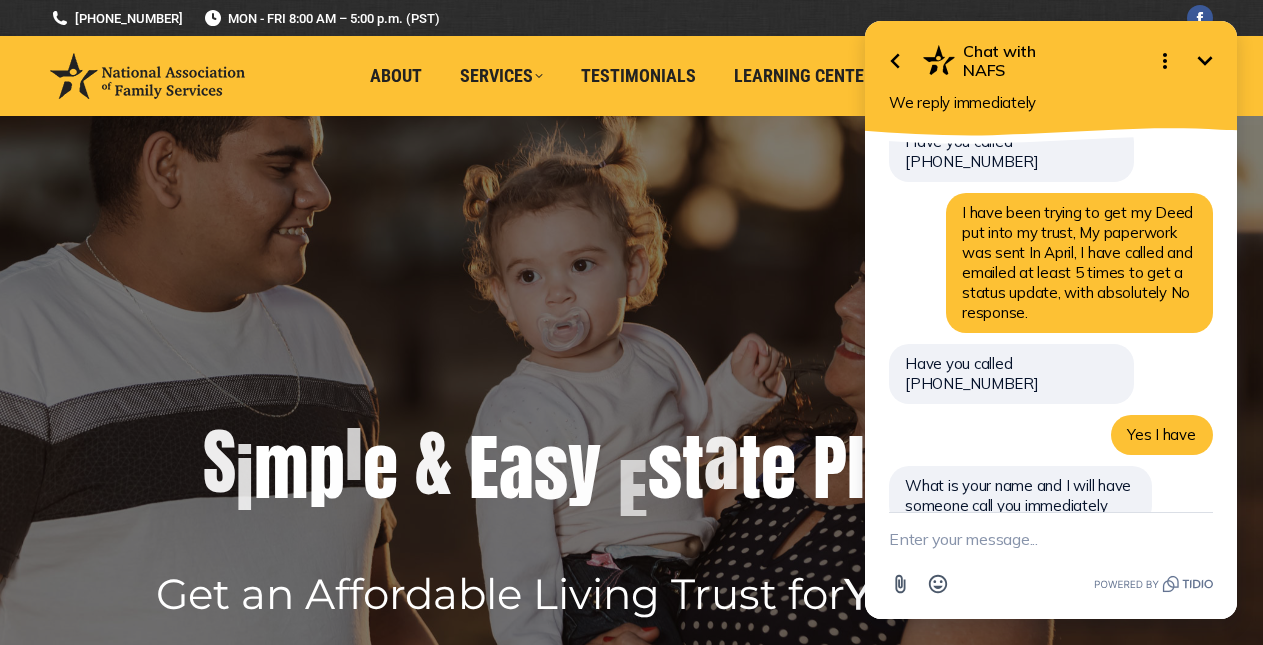 scroll, scrollTop: 223, scrollLeft: 0, axis: vertical 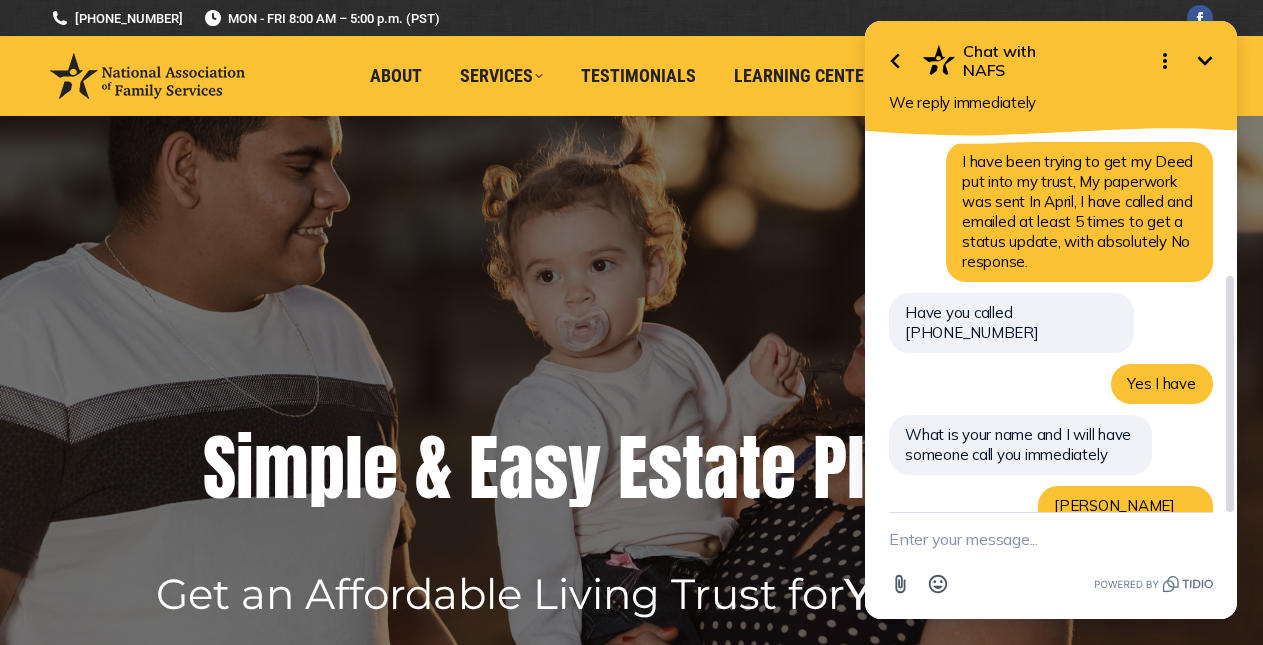 click on "Chat with us  Hello How can we help you Have you called [PHONE_NUMBER] I have been trying to get my Deed put into my trust, My paperwork was sent In April, I have called and emailed at least 5 times to get a status update, with absolutely No response. Have you called [PHONE_NUMBER] Yes I have What is  your name and I will have someone call you immediately [PERSON_NAME] [PHONE_NUMBER]" at bounding box center (1051, 247) 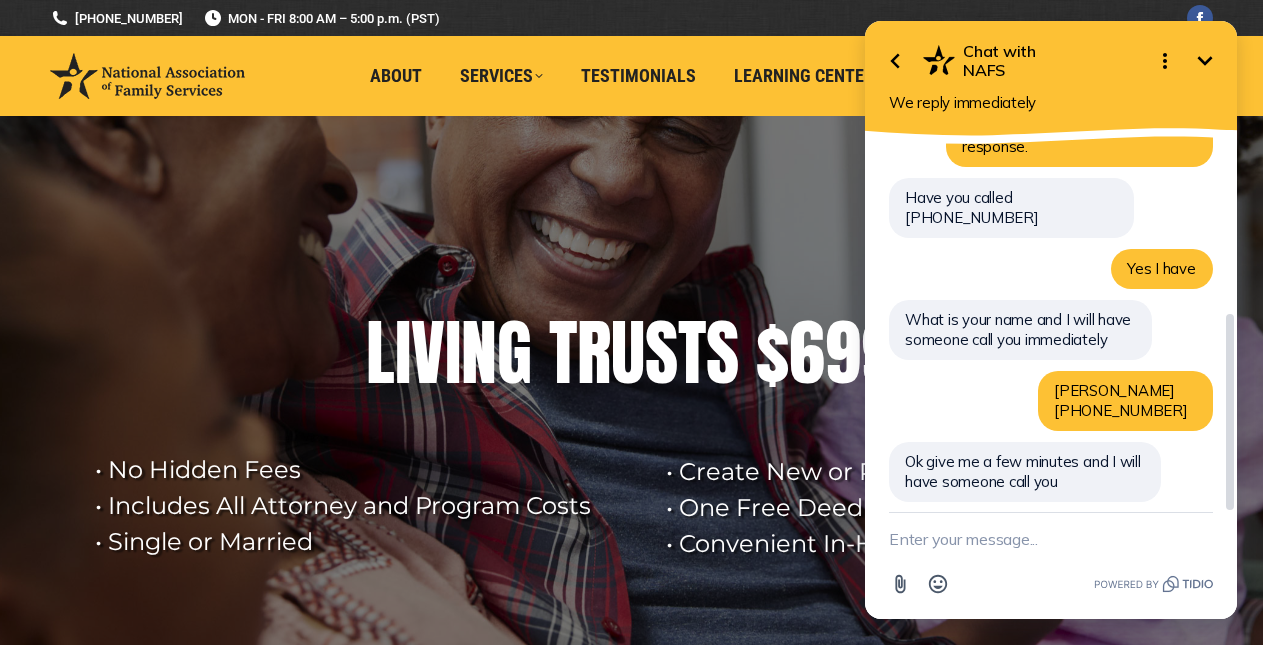 scroll, scrollTop: 294, scrollLeft: 0, axis: vertical 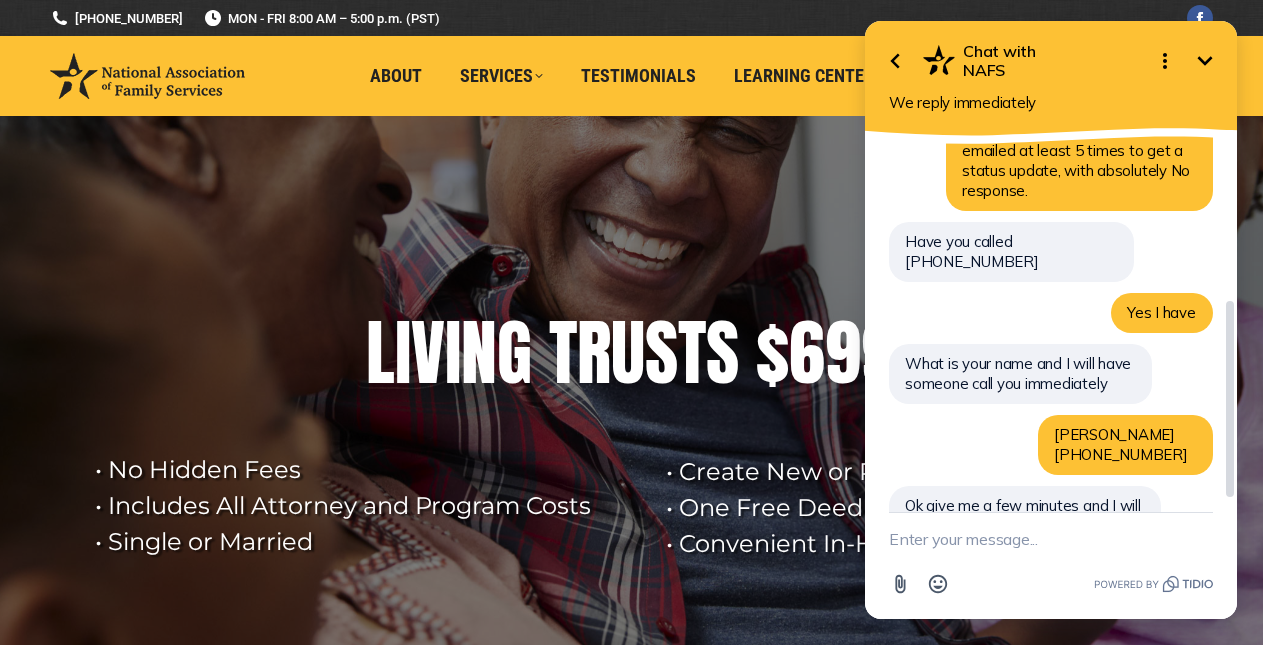 drag, startPoint x: 985, startPoint y: 490, endPoint x: 983, endPoint y: 505, distance: 15.132746 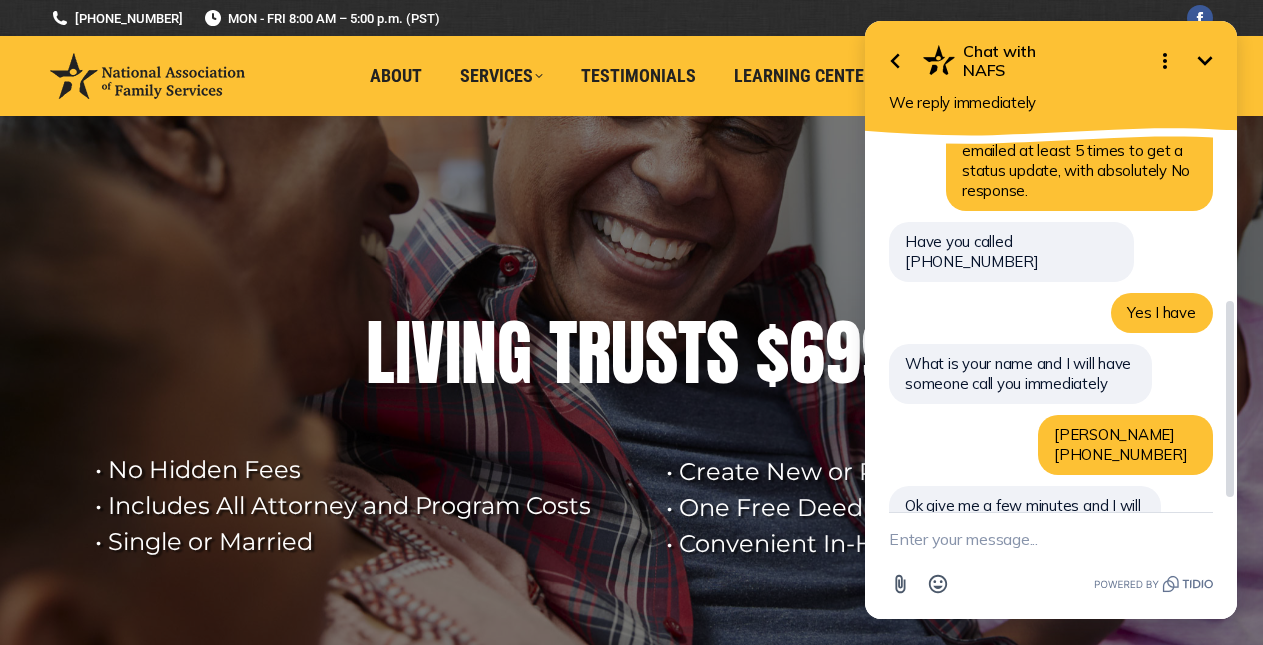 click on "Chat with us  Hello How can we help you Have you called [PHONE_NUMBER] I have been trying to get my Deed put into my trust, My paperwork was sent In April, I have called and emailed at least 5 times to get a status update, with absolutely No response. Have you called [PHONE_NUMBER] Yes I have What is  your name and I will have someone call you immediately [PERSON_NAME] [PHONE_NUMBER] Ok give me a few minutes and I will have someone call you" at bounding box center (1051, 212) 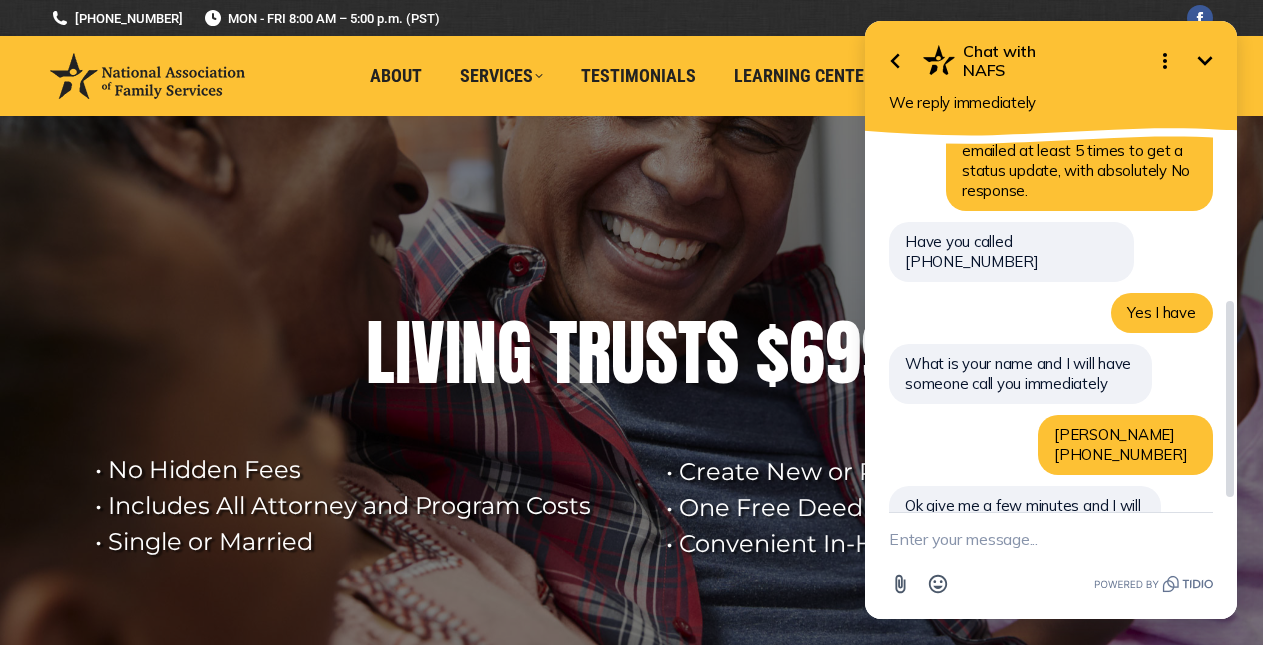 click on "Chat with us  Hello How can we help you Have you called [PHONE_NUMBER] I have been trying to get my Deed put into my trust, My paperwork was sent In April, I have called and emailed at least 5 times to get a status update, with absolutely No response. Have you called [PHONE_NUMBER] Yes I have What is  your name and I will have someone call you immediately [PERSON_NAME] [PHONE_NUMBER] Ok give me a few minutes and I will have someone call you" at bounding box center [1051, 212] 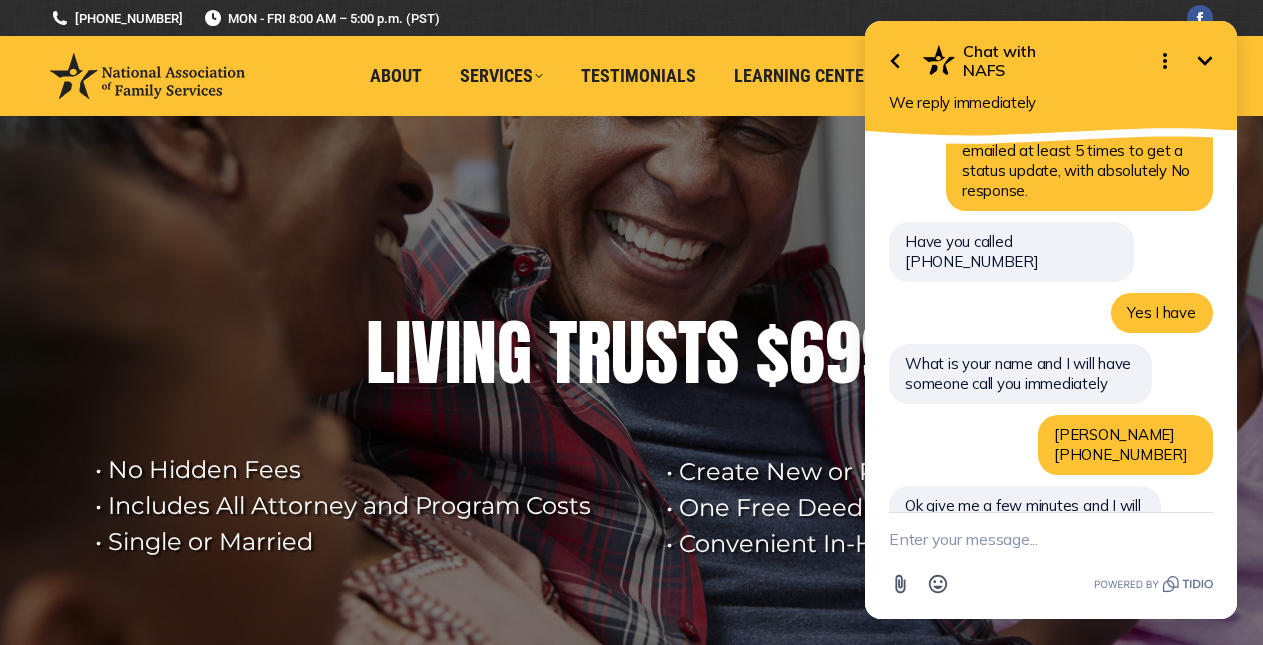 click at bounding box center [1051, 539] 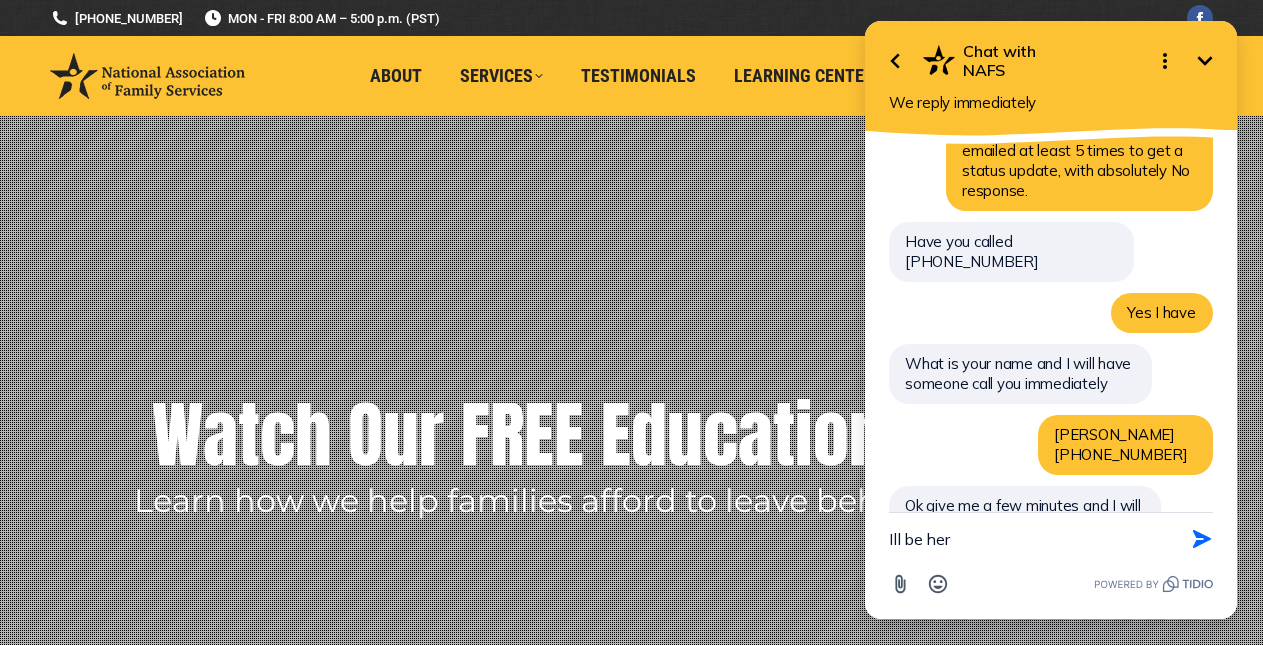 type on "Ill be here" 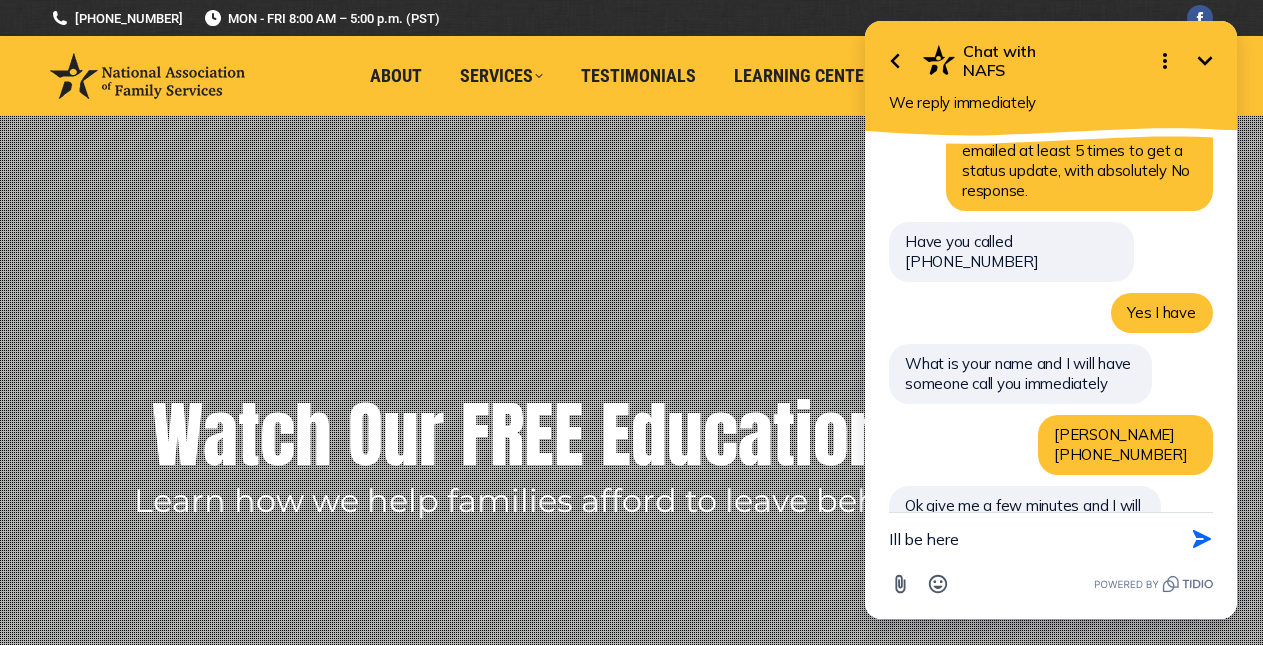 type 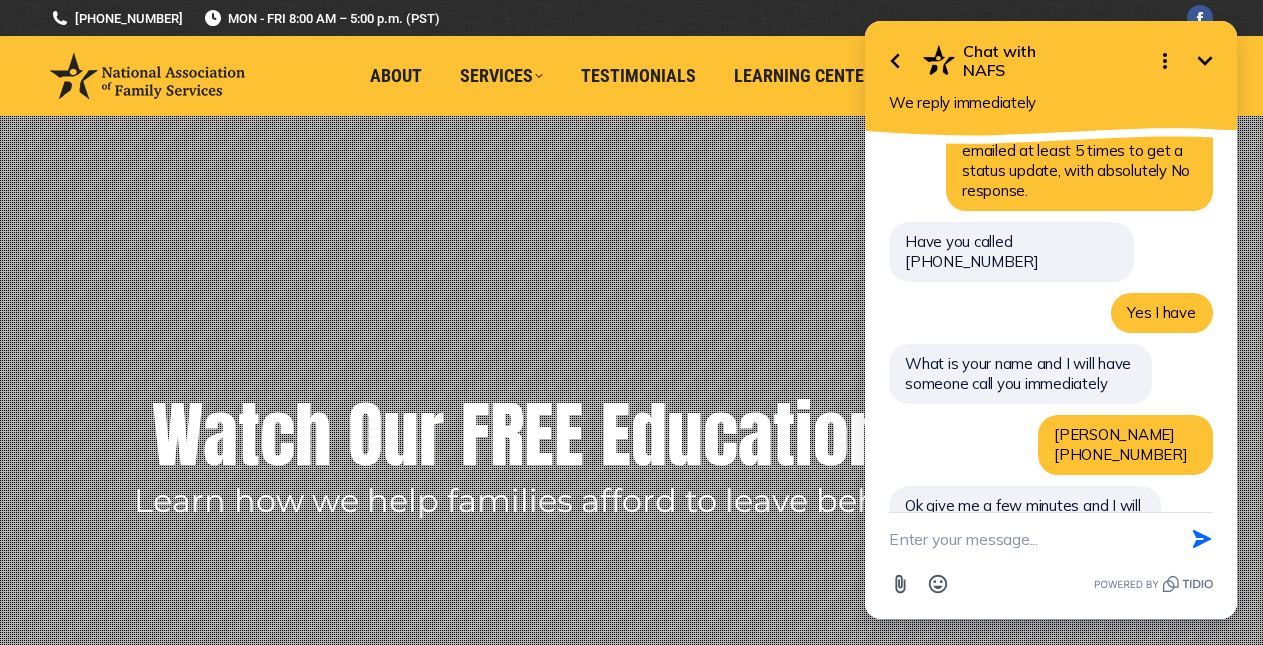 scroll, scrollTop: 345, scrollLeft: 0, axis: vertical 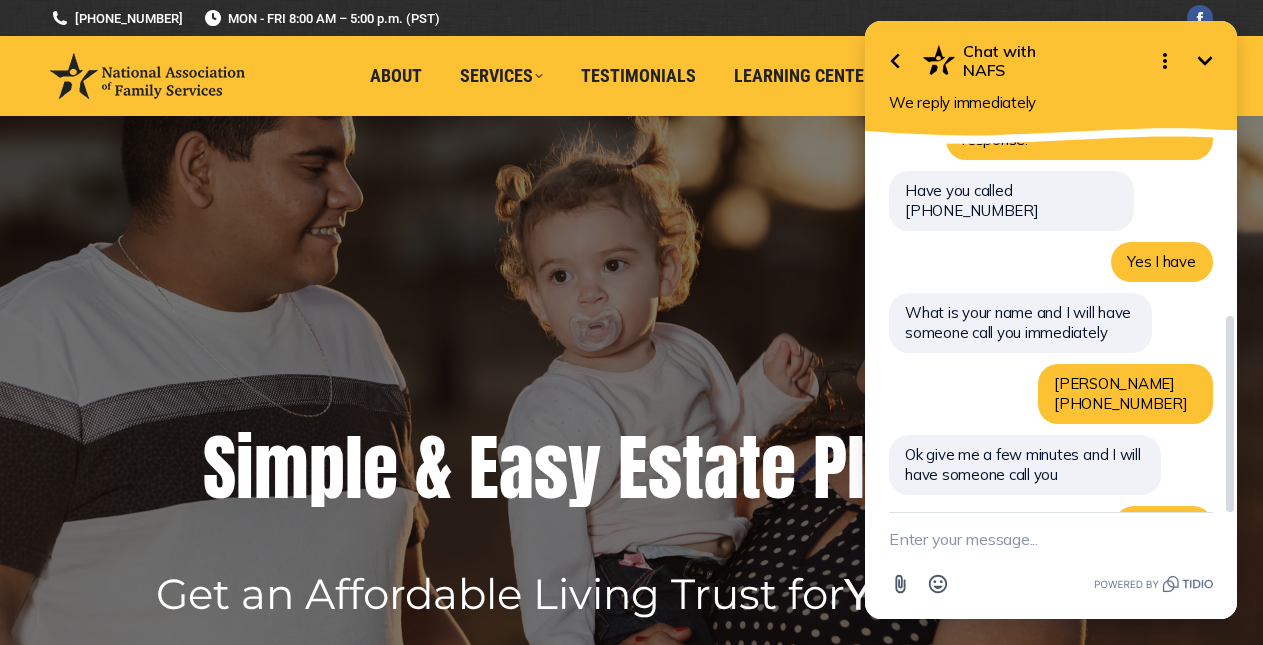 click on "Chat with us  Hello How can we help you Have you called [PHONE_NUMBER] I have been trying to get my Deed put into my trust, My paperwork was sent In April, I have called and emailed at least 5 times to get a status update, with absolutely No response. Have you called [PHONE_NUMBER] Yes I have What is  your name and I will have someone call you immediately [PERSON_NAME] [PHONE_NUMBER] Ok give me a few minutes and I will have someone call you Ill be here" at bounding box center (1051, 186) 